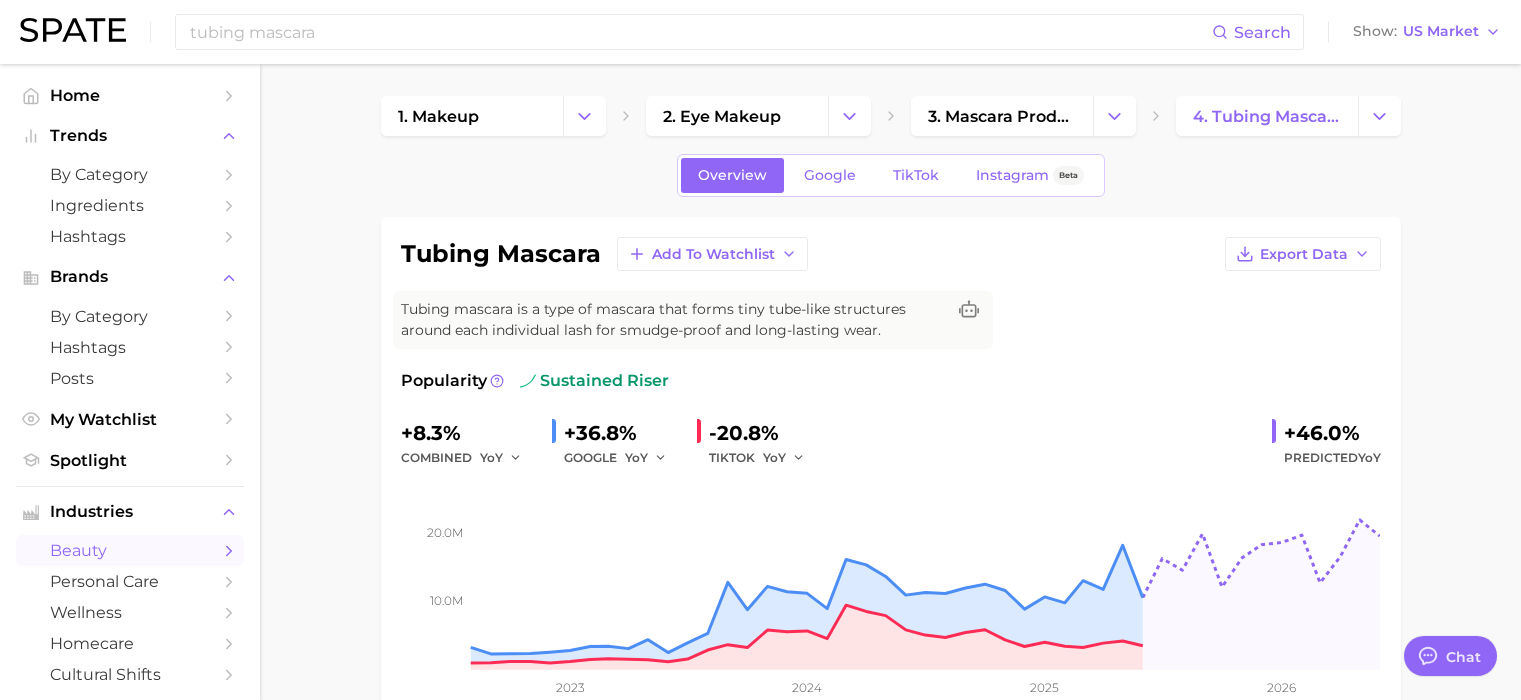 scroll, scrollTop: 0, scrollLeft: 0, axis: both 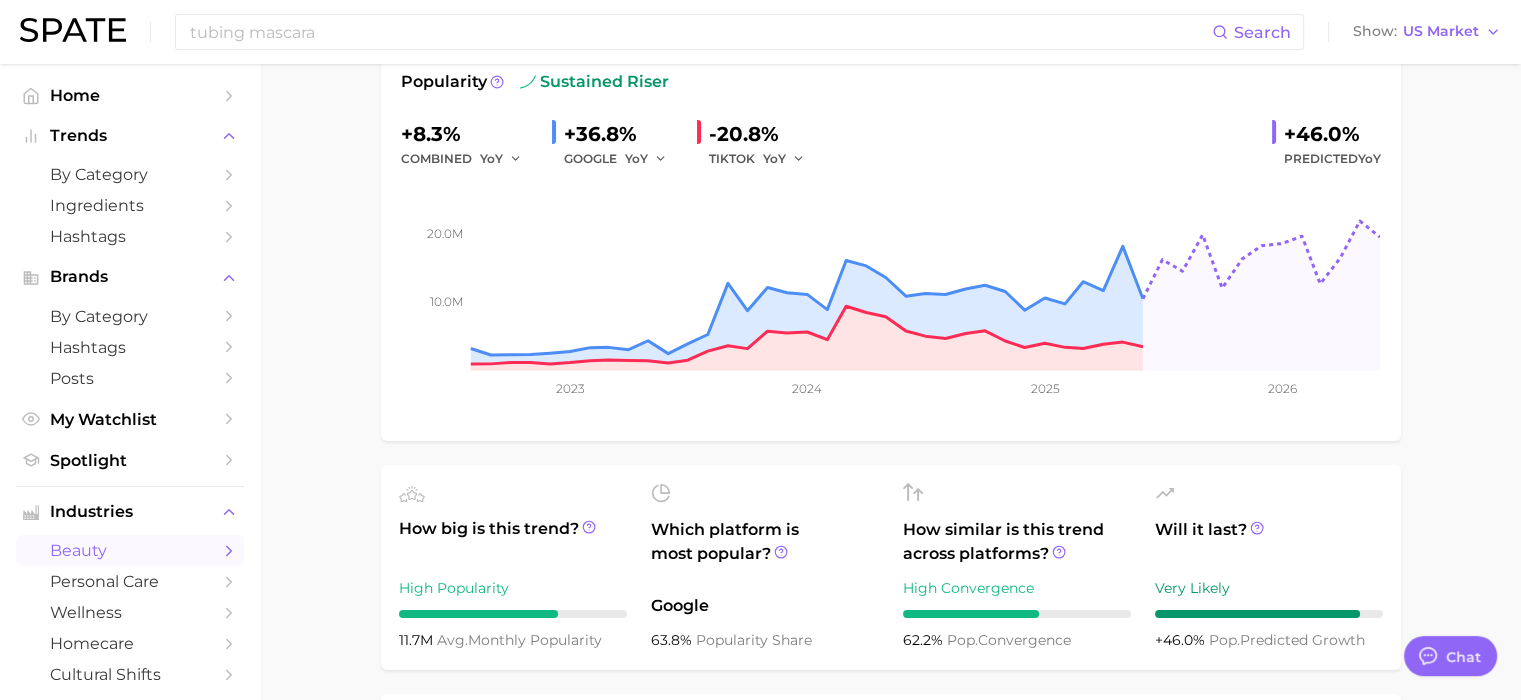 click on "1. makeup 2. eye makeup 3. mascara products 4. tubing mascara Overview Google TikTok Instagram Beta tubing mascara Add to Watchlist Export Data Tubing mascara is a type of mascara that forms tiny tube-like structures around each individual lash for smudge-proof and long-lasting wear. Popularity sustained riser +8.3% combined YoY +36.8% GOOGLE YoY -20.8% TIKTOK YoY +46.0% Predicted  YoY 10.0m 20.0m 2023 2024 2025 2026 How big is this trend? High Popularity 11.7m avg.  monthly popularity Which platform is most popular? Google 63.8% popularity share How similar is this trend across platforms? High Convergence 62.2% pop.  convergence Will it last? Very Likely +46.0% pop.  predicted growth related categories brands Related Categories 1091  total What are consumers viewing alongside  tubing mascara ? Export Data Filters body parts   701.2k product format   420.9k beauty trends   95.8k benefits   78.3k routines   72.6k purchases   56.0k Columns group Popularity YoY QoQ tubing mascara eyelashes body parts 680.5k Low" at bounding box center (890, 769) 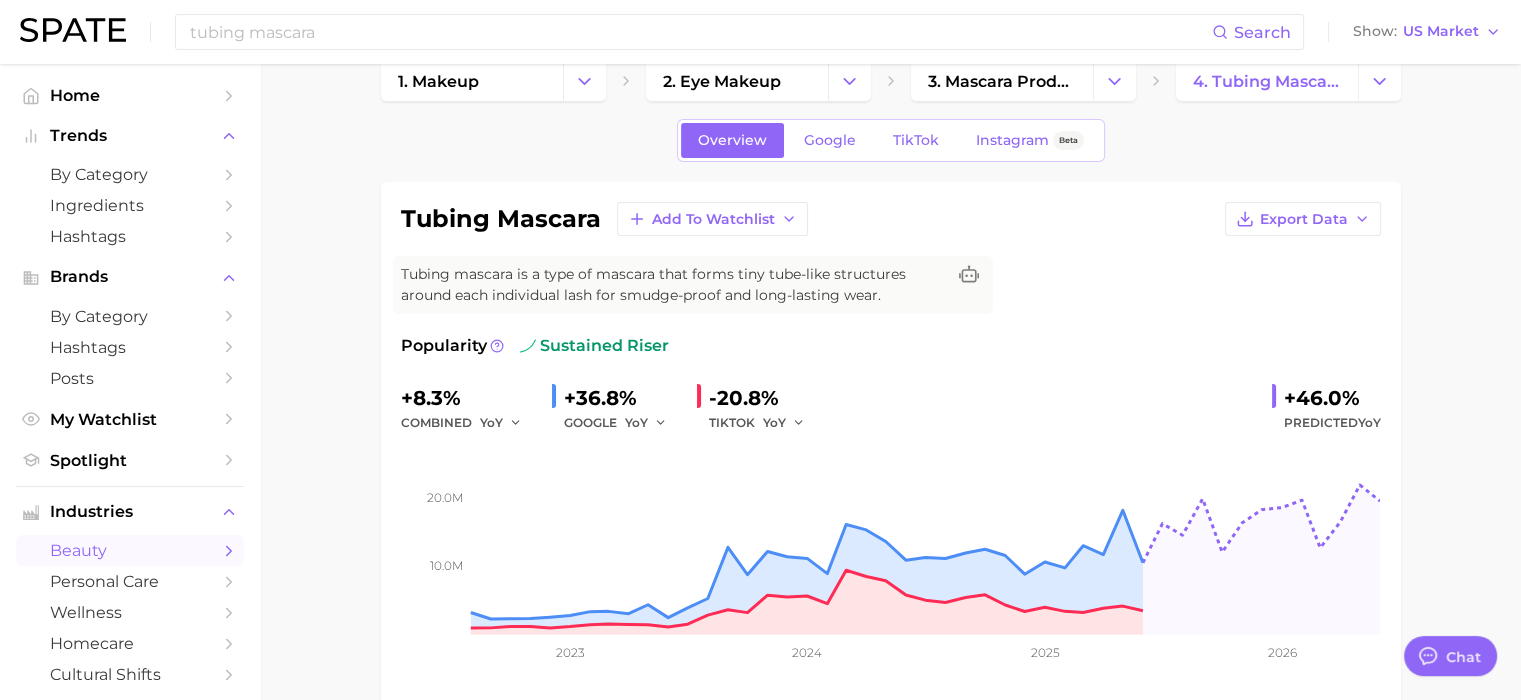 scroll, scrollTop: 0, scrollLeft: 0, axis: both 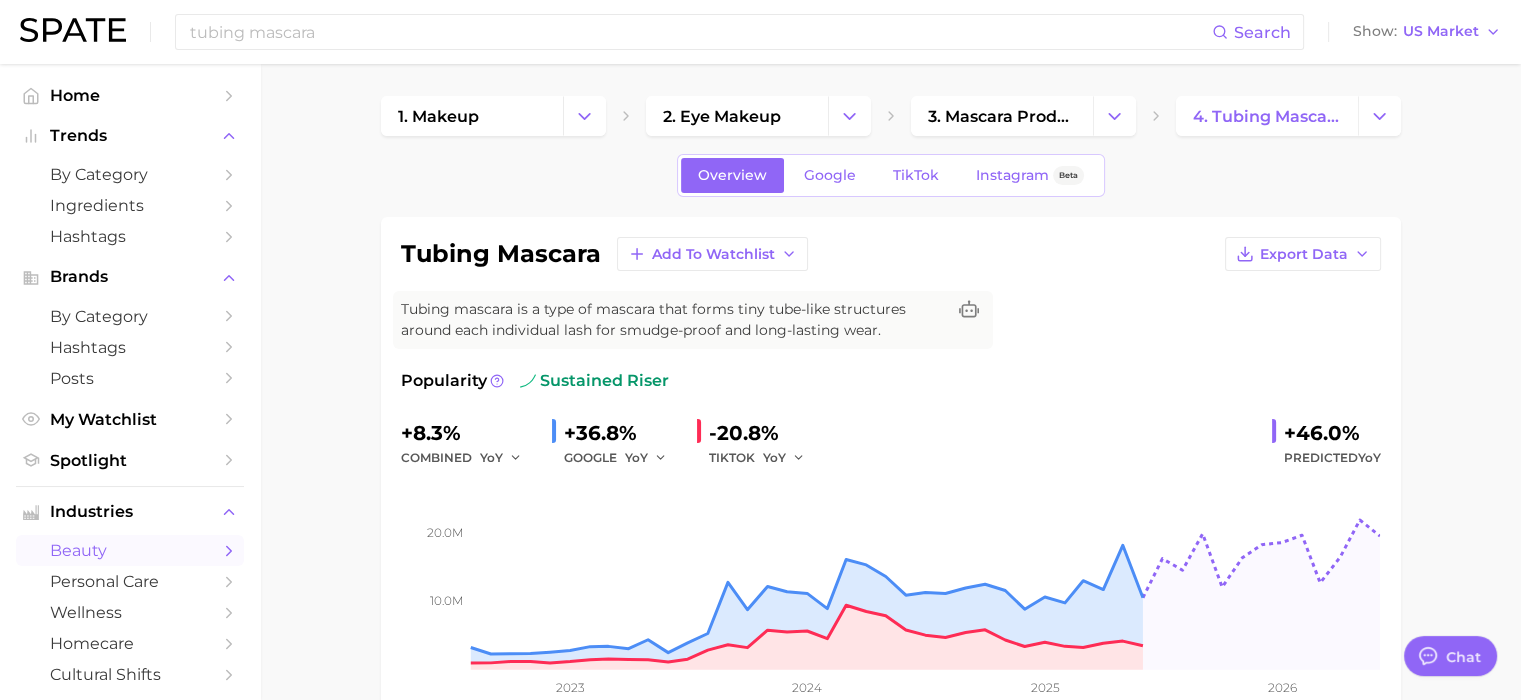 click at bounding box center (73, 30) 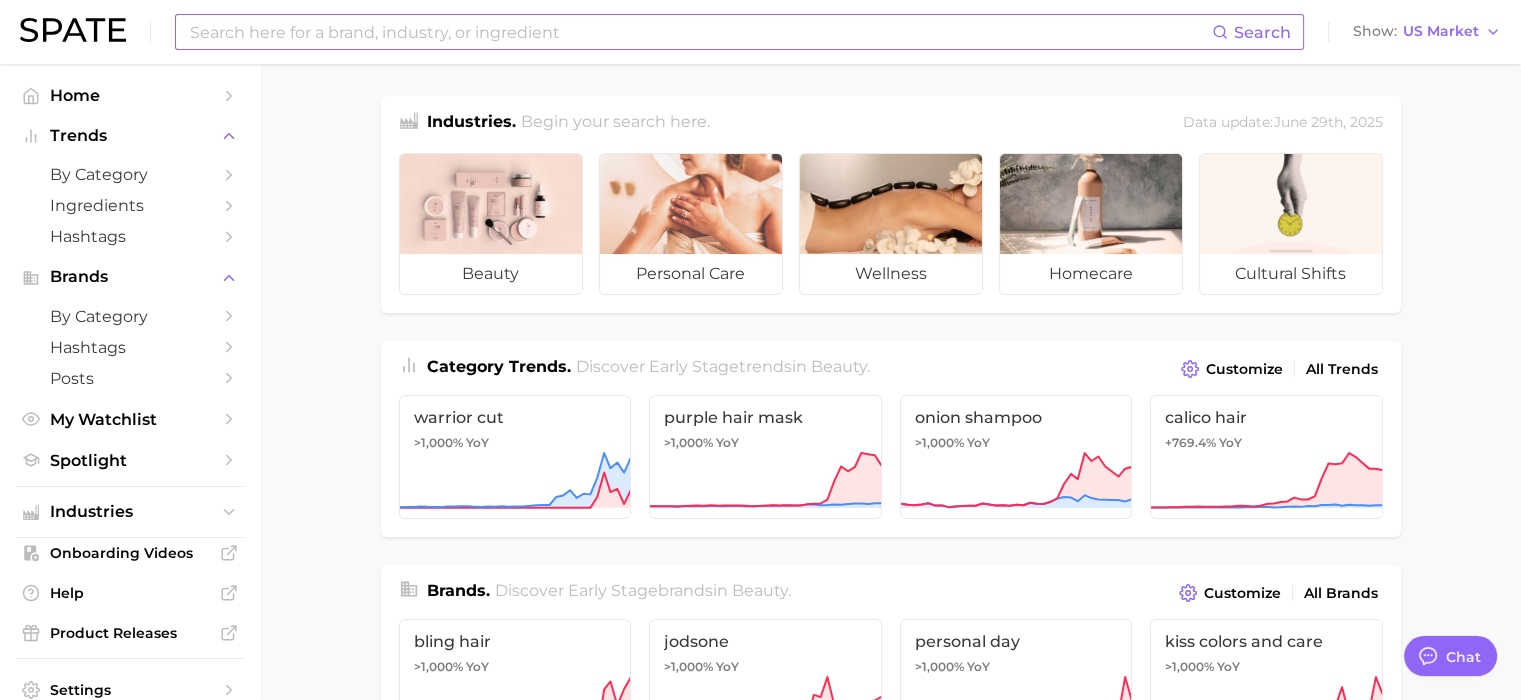 click at bounding box center [700, 32] 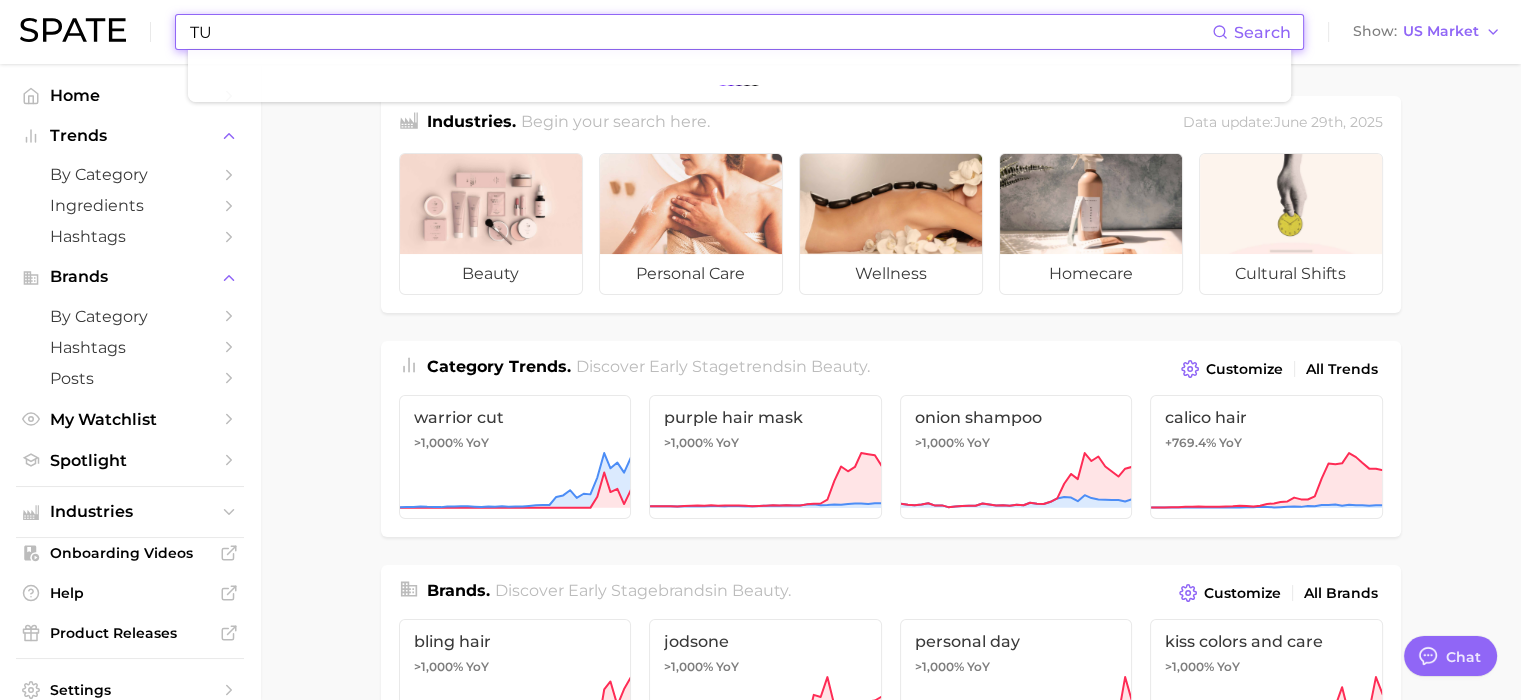 type on "T" 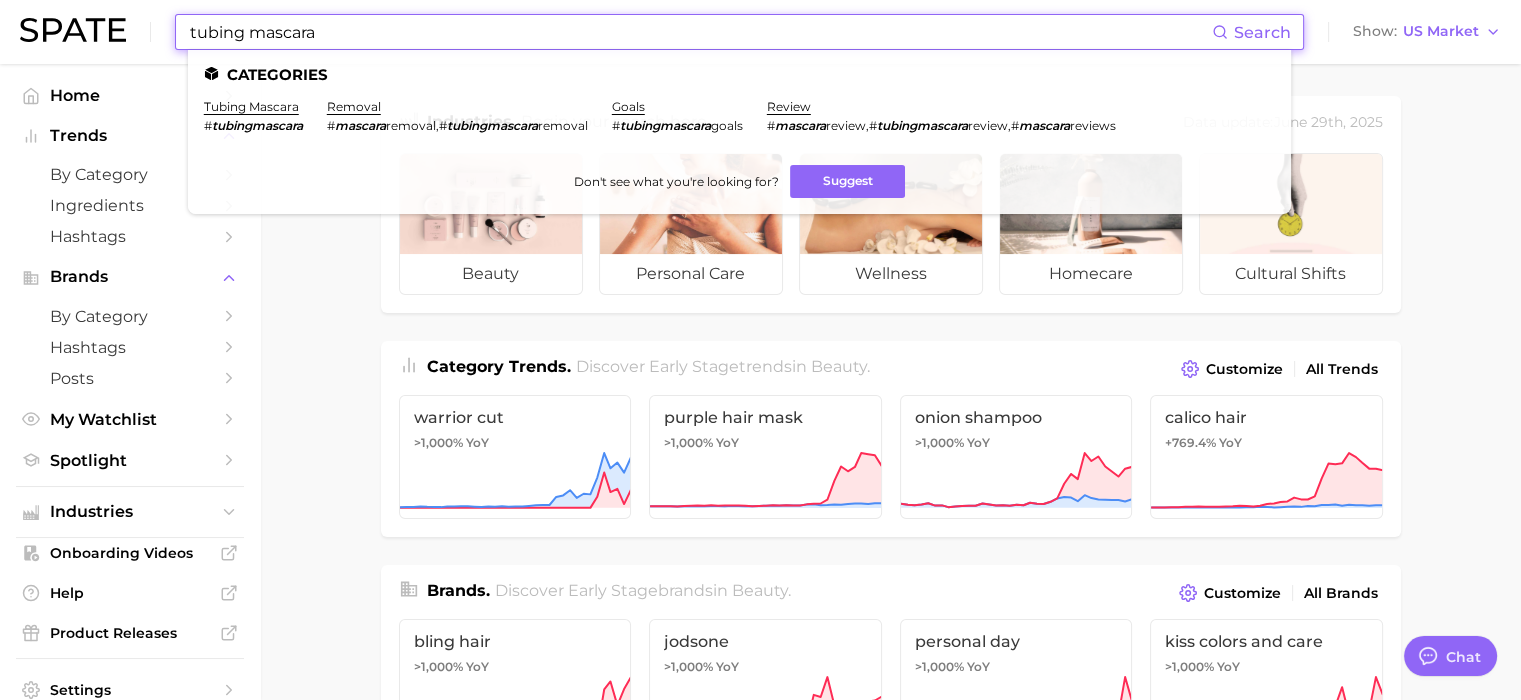 type on "tubing mascara" 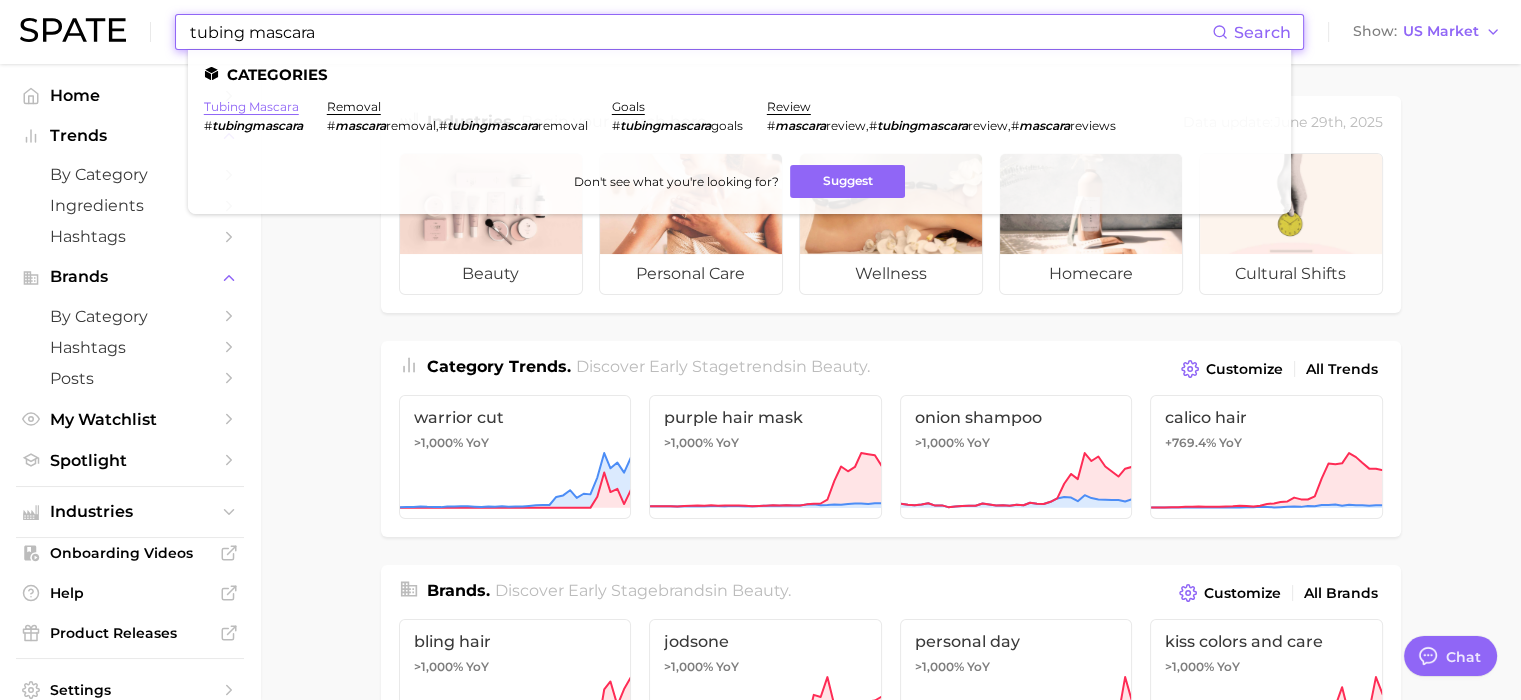 click on "tubing mascara" at bounding box center [251, 106] 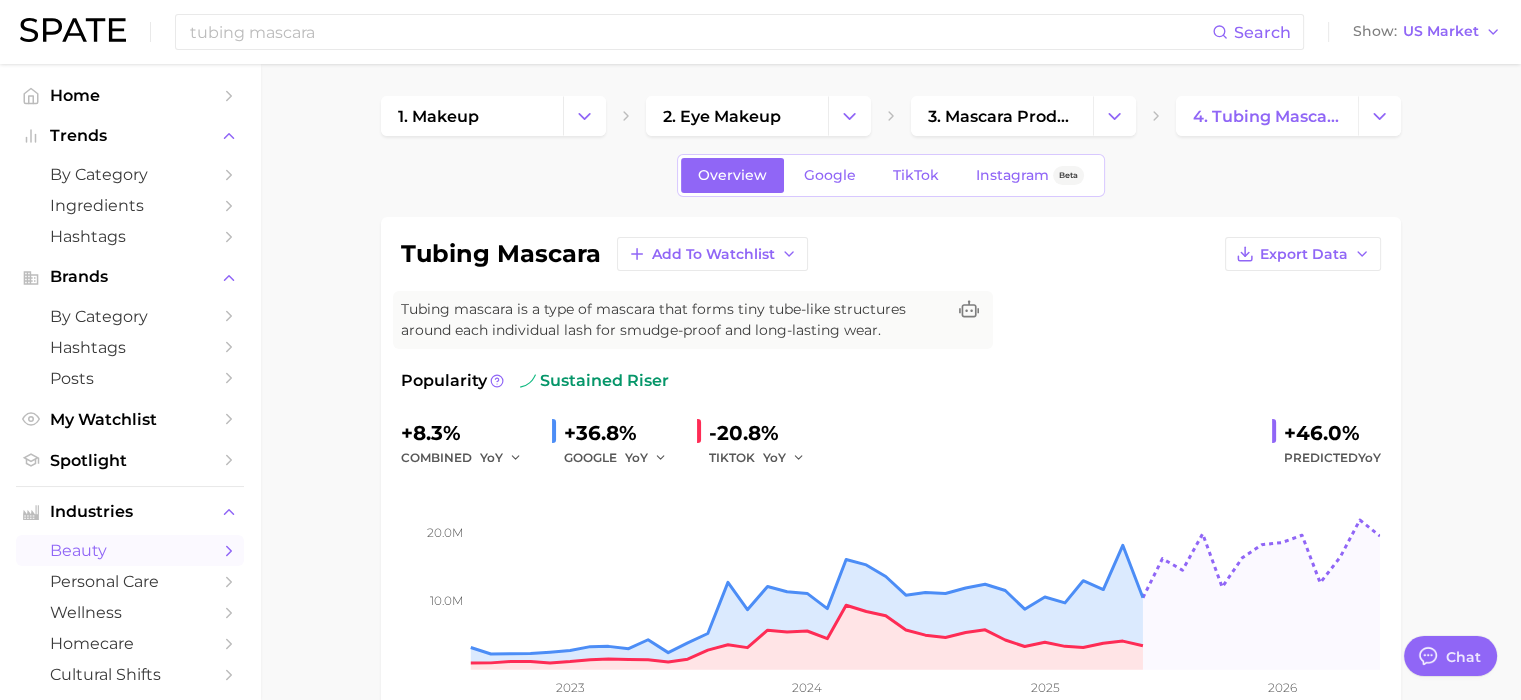 click on "1. makeup 2. eye makeup 3. mascara products 4. tubing mascara Overview Google TikTok Instagram Beta tubing mascara Add to Watchlist Export Data Tubing mascara is a type of mascara that forms tiny tube-like structures around each individual lash for smudge-proof and long-lasting wear. Popularity sustained riser +8.3% combined YoY +36.8% GOOGLE YoY -20.8% TIKTOK YoY +46.0% Predicted  YoY 10.0m 20.0m 2023 2024 2025 2026 How big is this trend? High Popularity 11.7m avg.  monthly popularity Which platform is most popular? Google 63.8% popularity share How similar is this trend across platforms? High Convergence 62.2% pop.  convergence Will it last? Very Likely +46.0% pop.  predicted growth related categories brands Related Categories 1091  total What are consumers viewing alongside  tubing mascara ? Export Data Filters body parts   701.2k product format   420.9k beauty trends   95.8k benefits   78.3k routines   72.6k purchases   56.0k Columns group Popularity YoY QoQ tubing mascara eyelashes body parts 680.5k Low" at bounding box center [890, 1068] 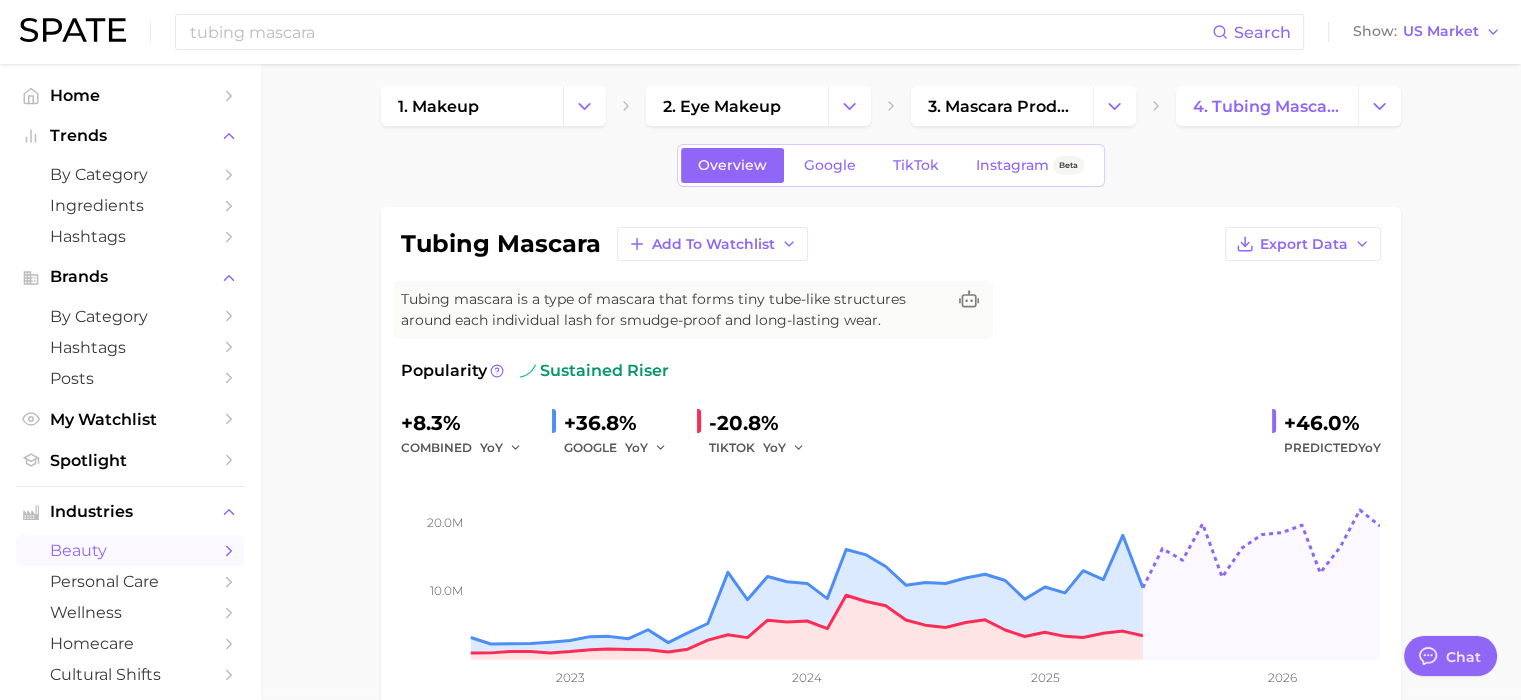 scroll, scrollTop: 13, scrollLeft: 0, axis: vertical 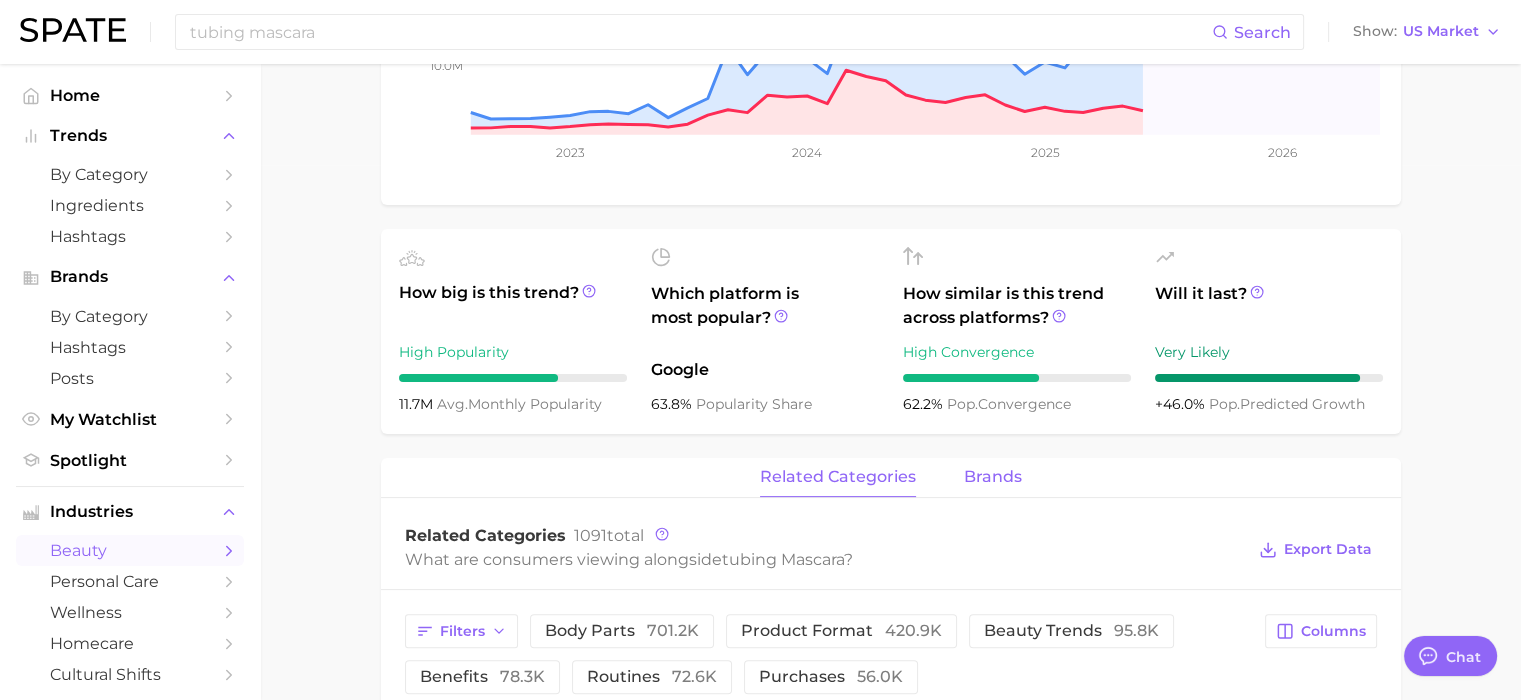 click on "brands" at bounding box center (993, 477) 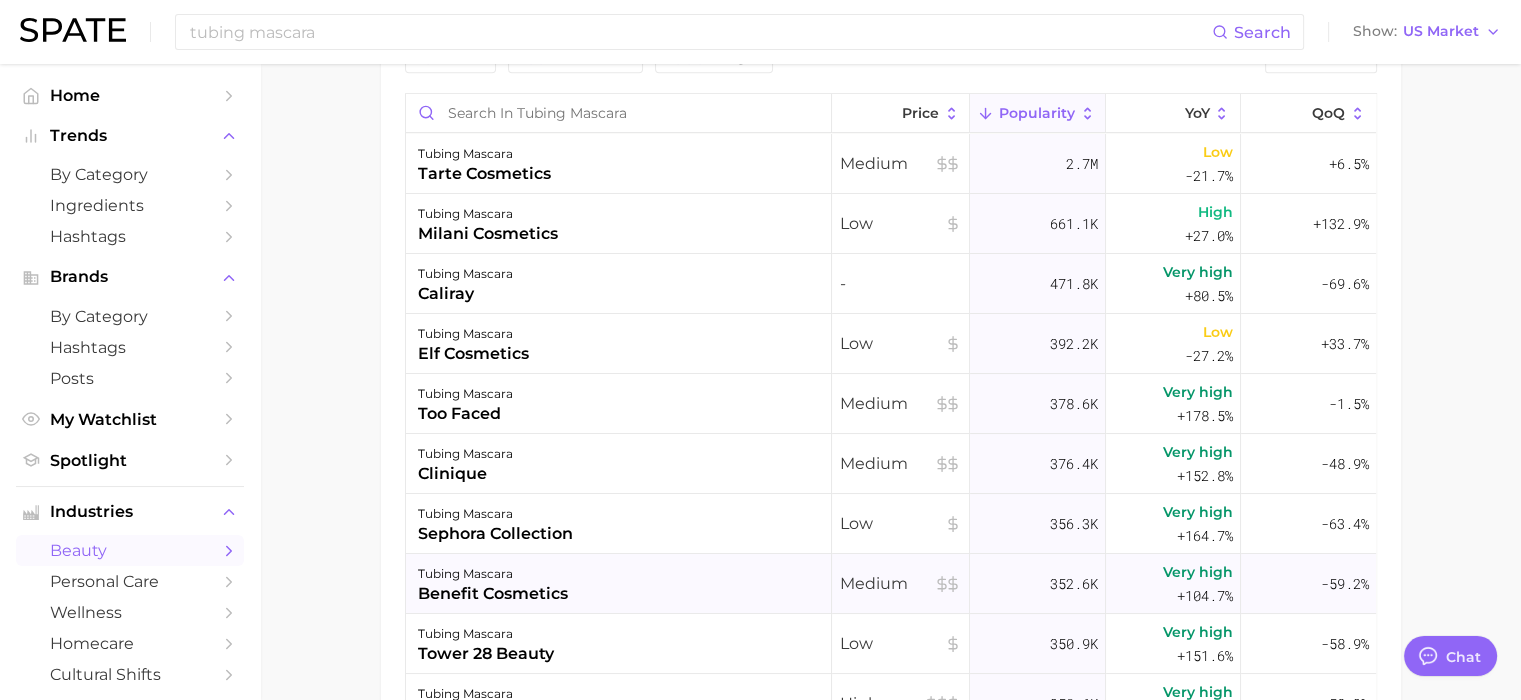 scroll, scrollTop: 1115, scrollLeft: 0, axis: vertical 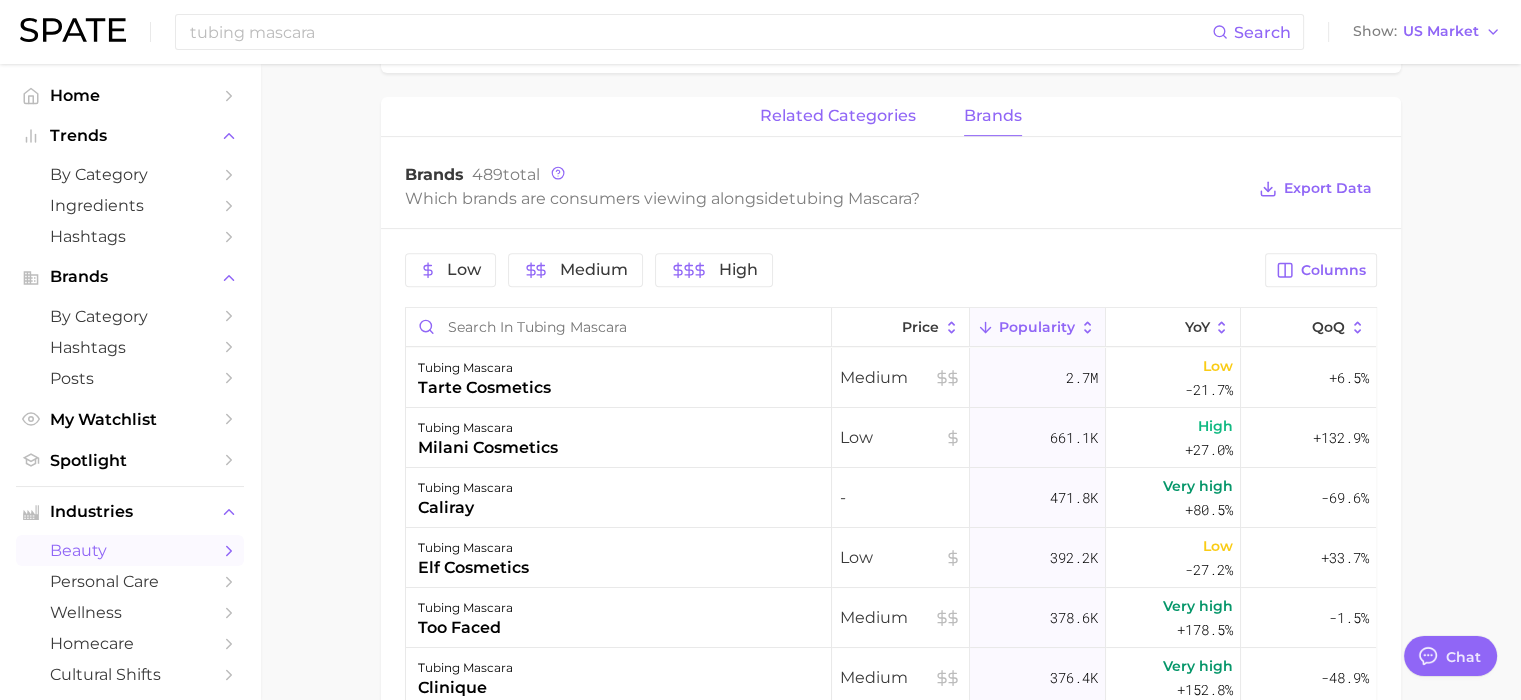 click on "related categories" at bounding box center (838, 116) 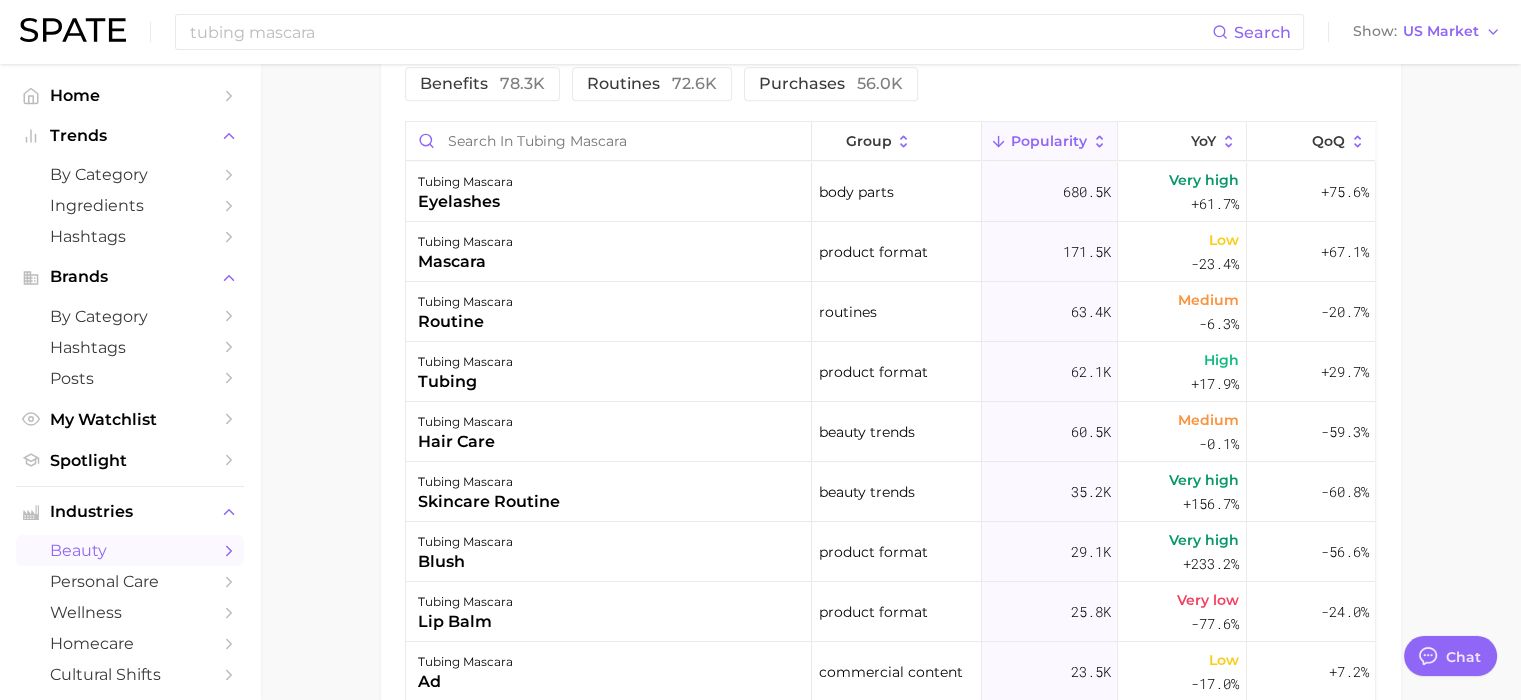 scroll, scrollTop: 1136, scrollLeft: 0, axis: vertical 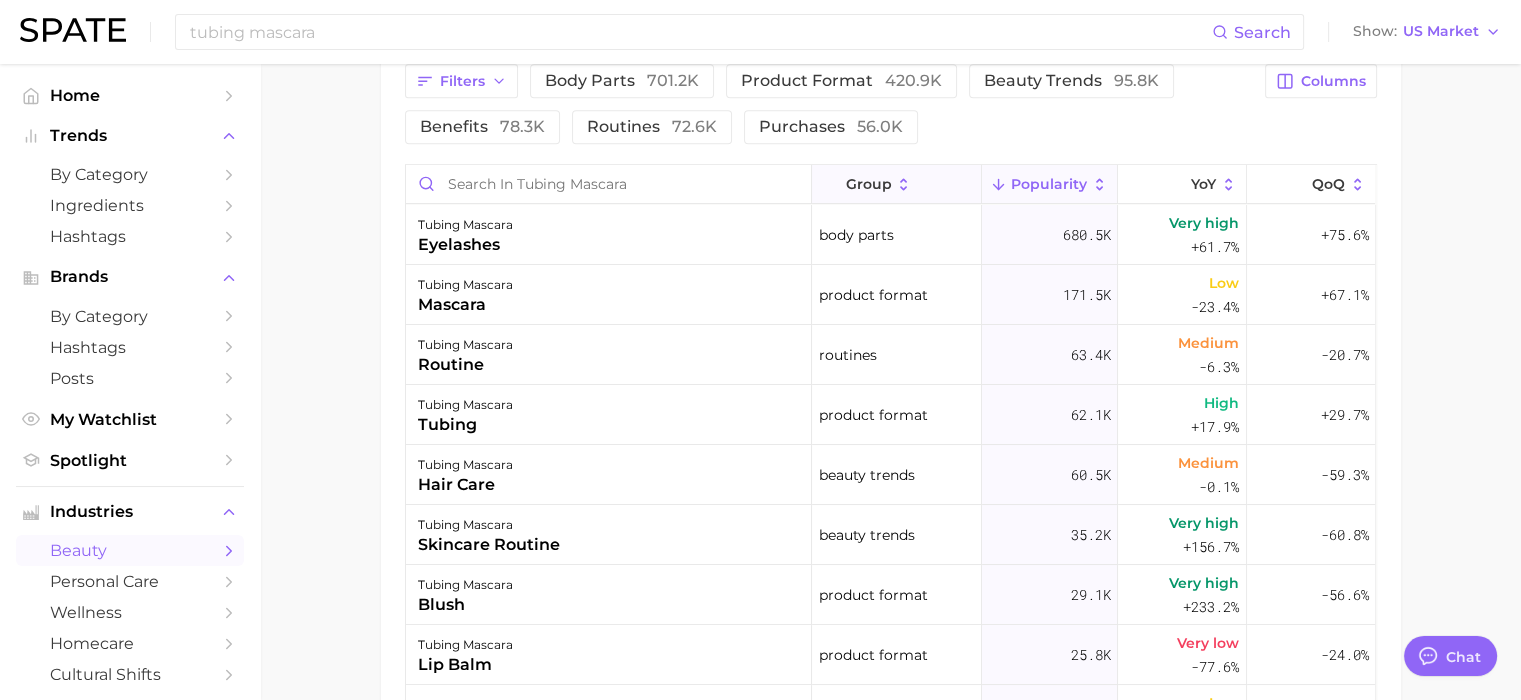click 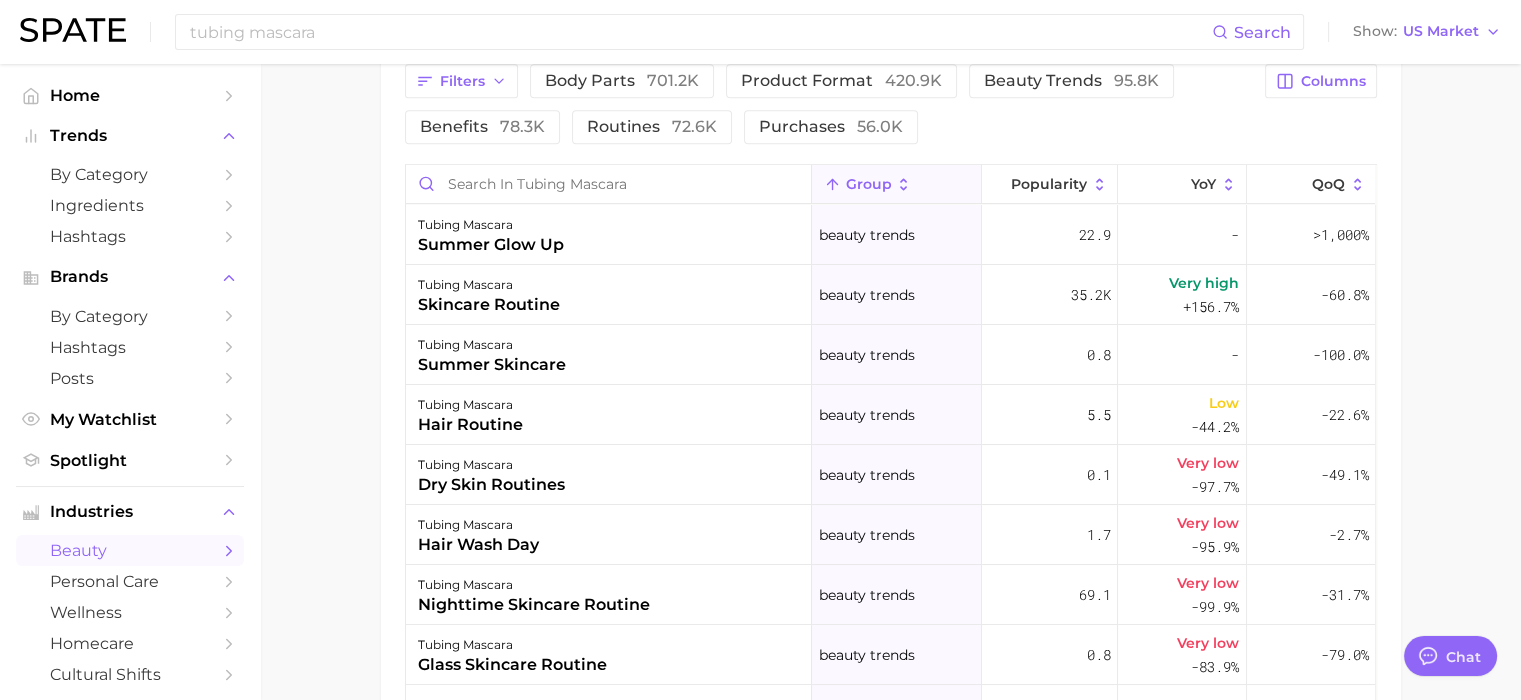 click on "group" at bounding box center [868, 184] 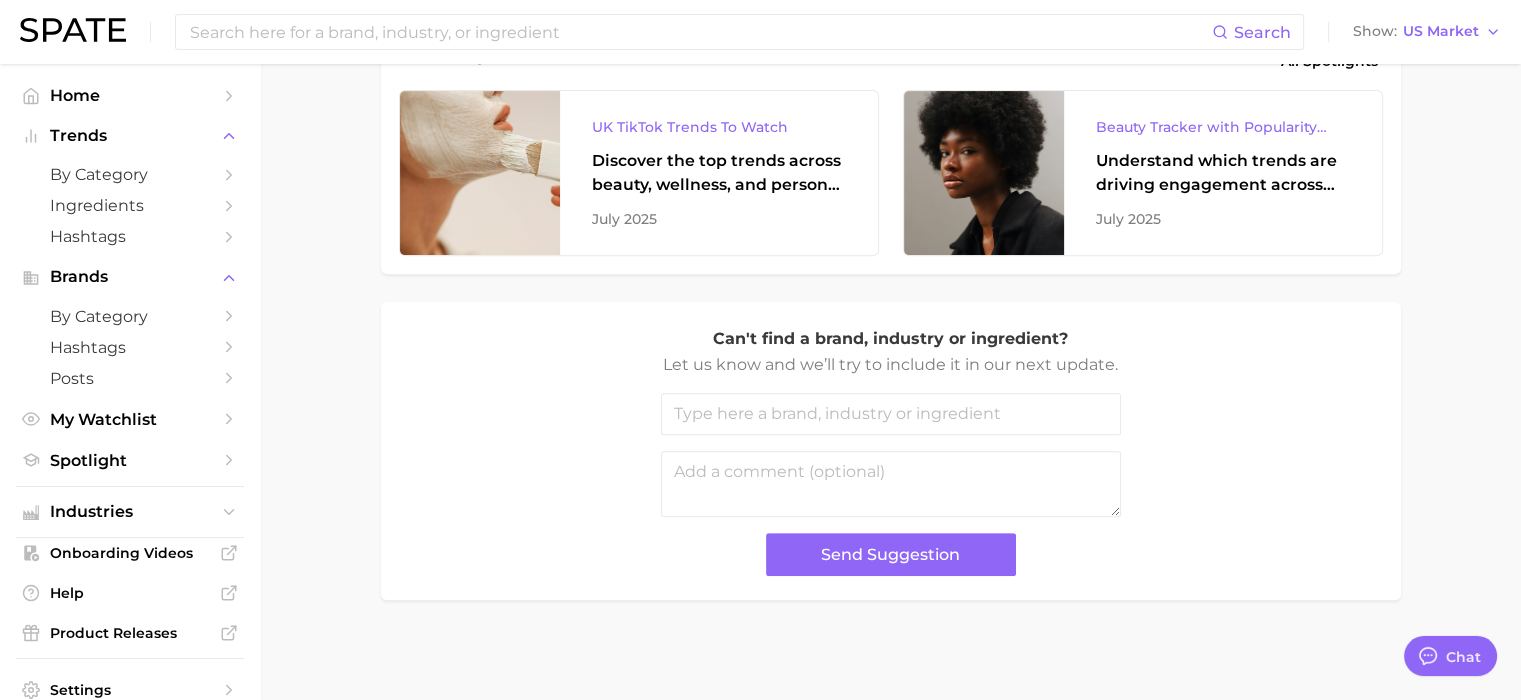 scroll, scrollTop: 0, scrollLeft: 0, axis: both 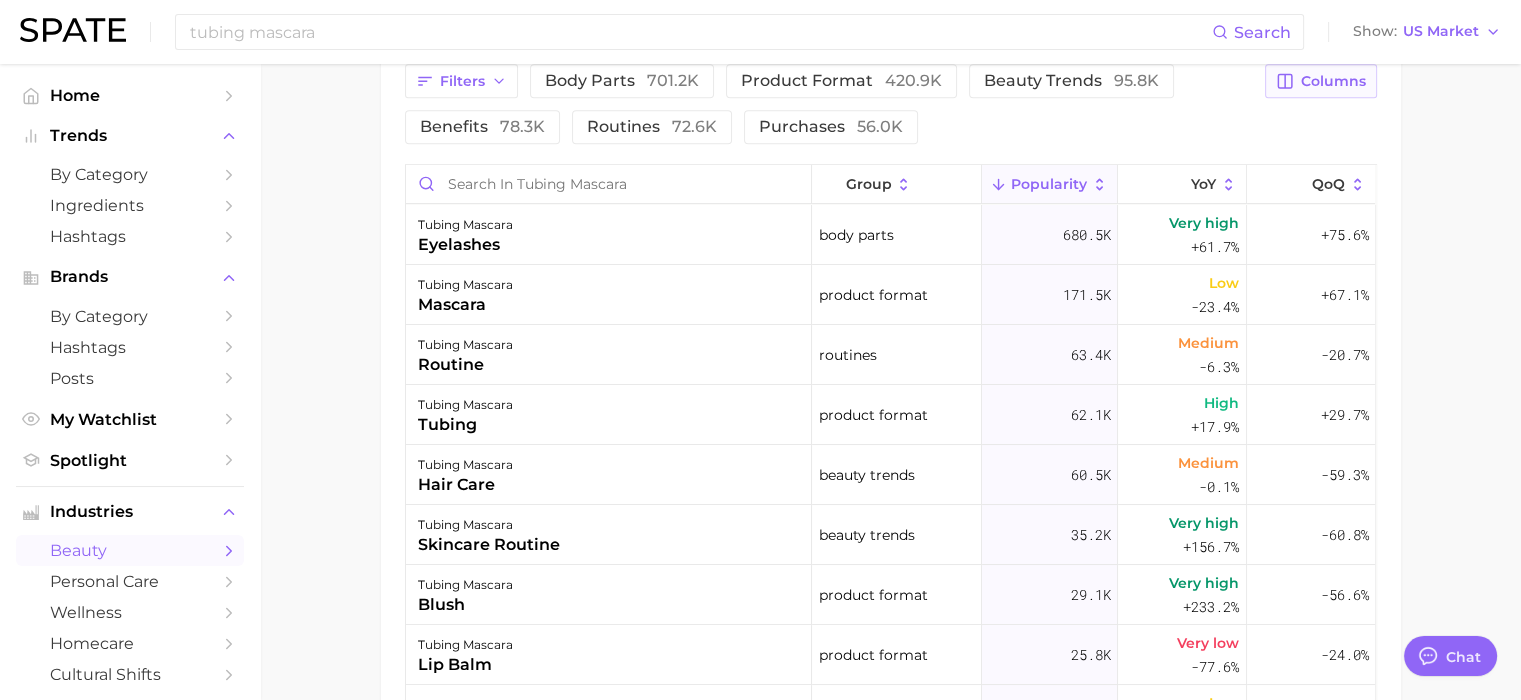 click on "Columns" at bounding box center (1333, 81) 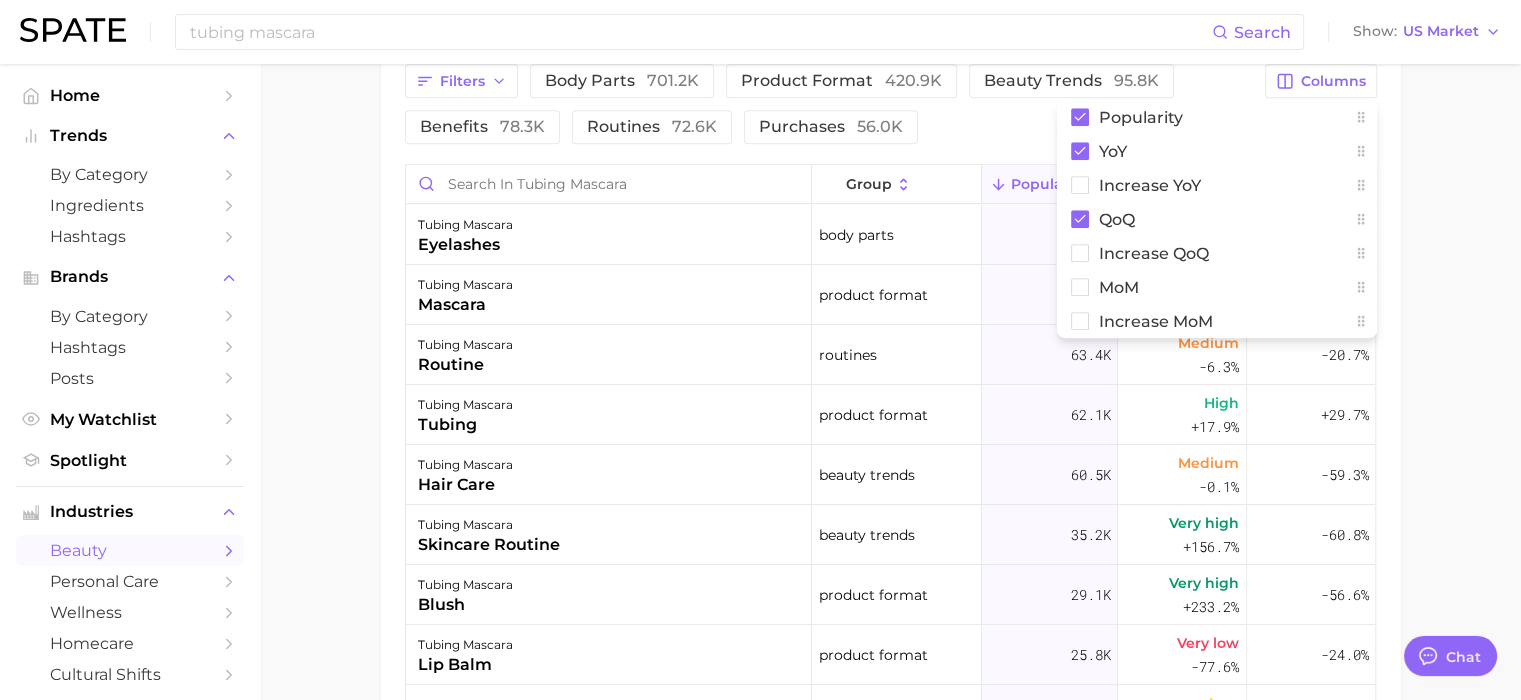 click on "1. makeup 2. eye makeup 3. mascara products 4. tubing mascara Overview Google TikTok Instagram Beta tubing mascara Add to Watchlist Export Data Tubing mascara is a type of mascara that forms tiny tube-like structures around each individual lash for smudge-proof and long-lasting wear. Popularity sustained riser +8.3% combined YoY +36.8% GOOGLE YoY -20.8% TIKTOK YoY +46.0% Predicted  YoY 10.0m 20.0m 2023 2024 2025 2026 How big is this trend? High Popularity 11.7m avg.  monthly popularity Which platform is most popular? Google 63.8% popularity share How similar is this trend across platforms? High Convergence 62.2% pop.  convergence Will it last? Very Likely +46.0% pop.  predicted growth related categories brands Related Categories 1091  total What are consumers viewing alongside  tubing mascara ? Export Data Filters body parts   701.2k product format   420.9k beauty trends   95.8k benefits   78.3k routines   72.6k purchases   56.0k Columns Popularity YoY Increase YoY QoQ Increase QoQ MoM Increase MoM group YoY" at bounding box center [890, -17] 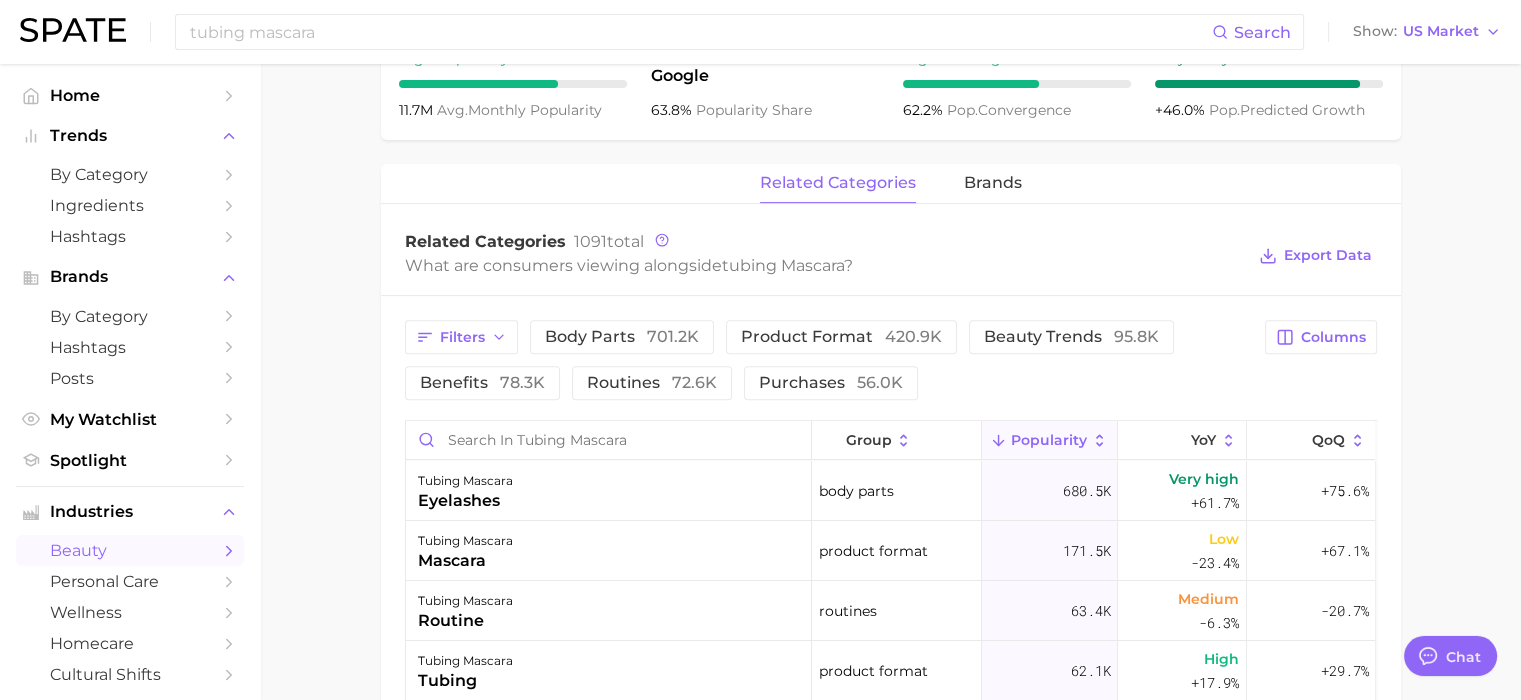 scroll, scrollTop: 839, scrollLeft: 0, axis: vertical 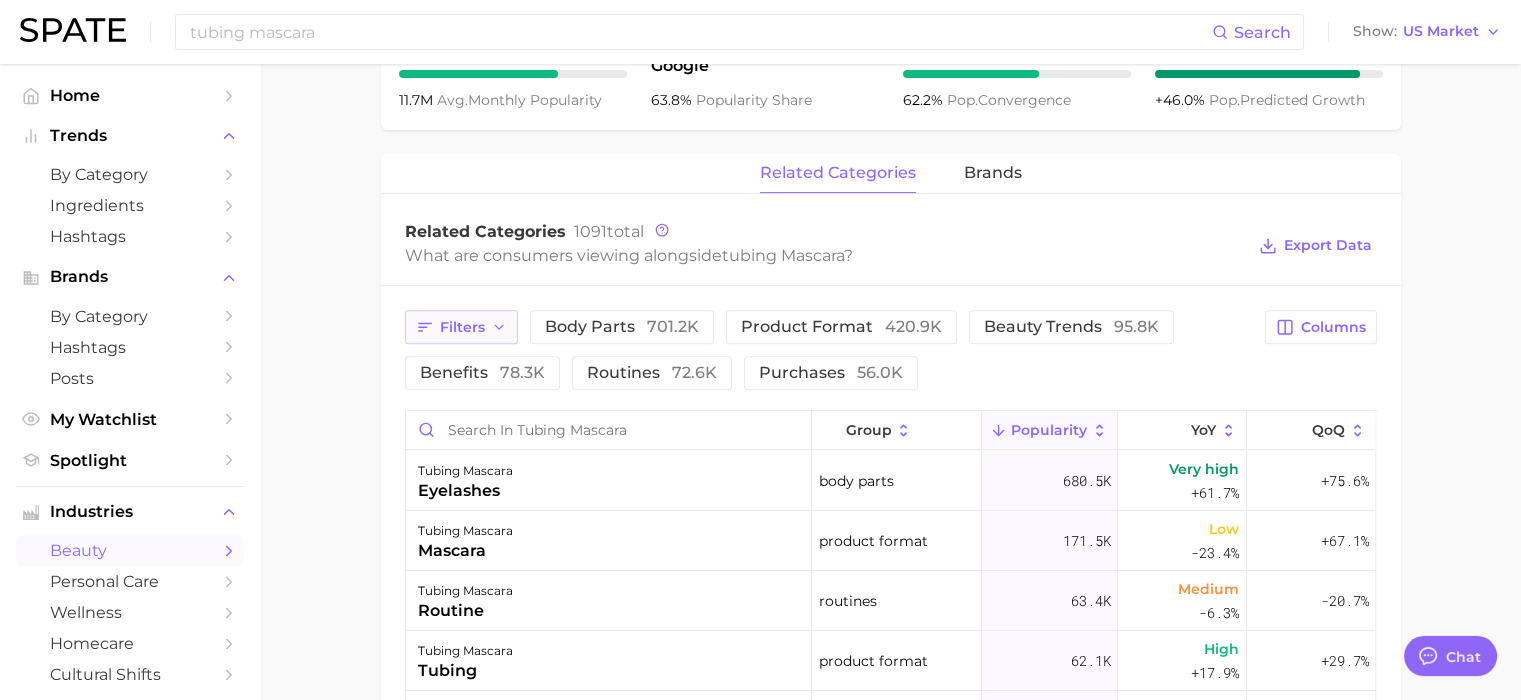 click 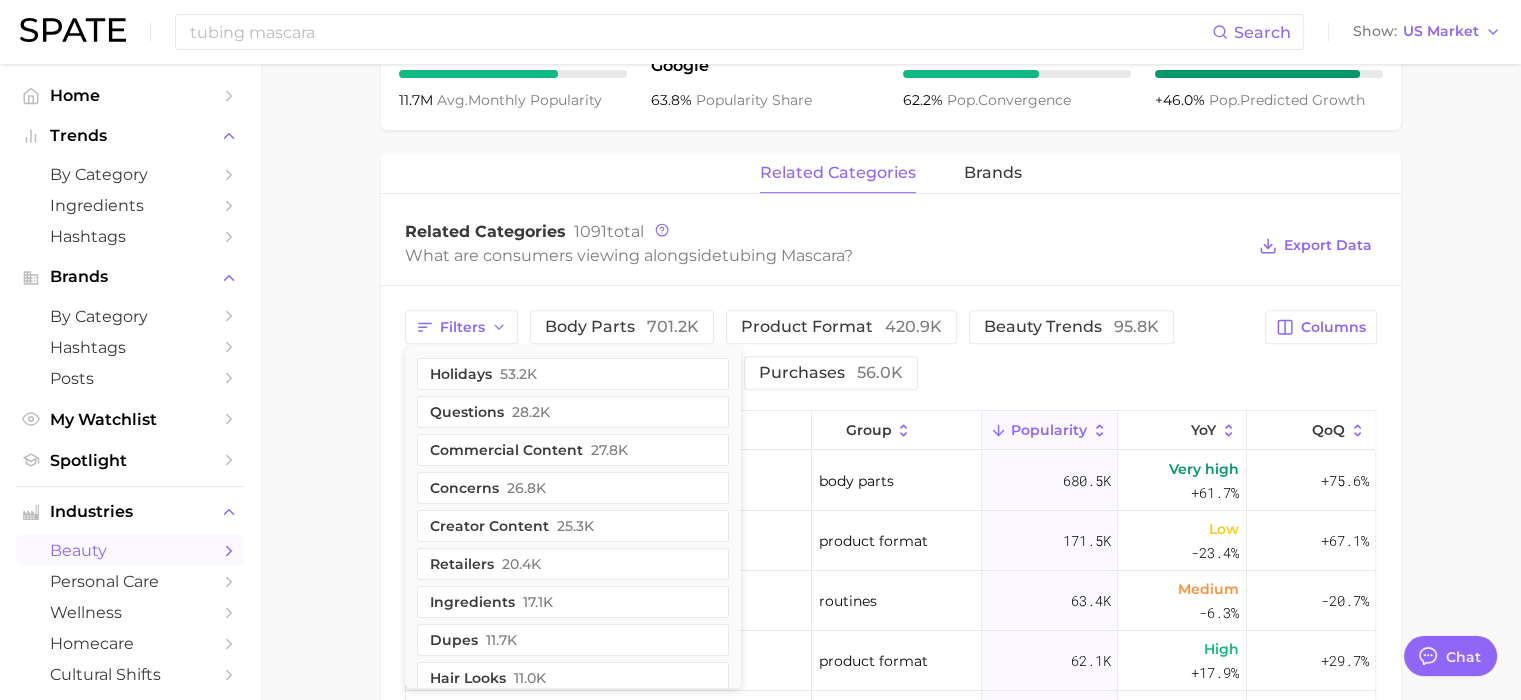 click on "1. makeup 2. eye makeup 3. mascara products 4. tubing mascara Overview Google TikTok Instagram Beta tubing mascara Add to Watchlist Export Data Tubing mascara is a type of mascara that forms tiny tube-like structures around each individual lash for smudge-proof and long-lasting wear. Popularity sustained riser +8.3% combined YoY +36.8% GOOGLE YoY -20.8% TIKTOK YoY +46.0% Predicted  YoY 10.0m 20.0m 2023 2024 2025 2026 How big is this trend? High Popularity 11.7m avg.  monthly popularity Which platform is most popular? Google 63.8% popularity share How similar is this trend across platforms? High Convergence 62.2% pop.  convergence Will it last? Very Likely +46.0% pop.  predicted growth related categories brands Related Categories 1091  total What are consumers viewing alongside  tubing mascara ? Export Data Filters holidays   53.2k questions   28.2k commercial content   27.8k concerns   26.8k creator content   25.3k retailers   20.4k ingredients   17.1k dupes   11.7k hair looks   11.0k clean beauty   10.1k" at bounding box center (890, 229) 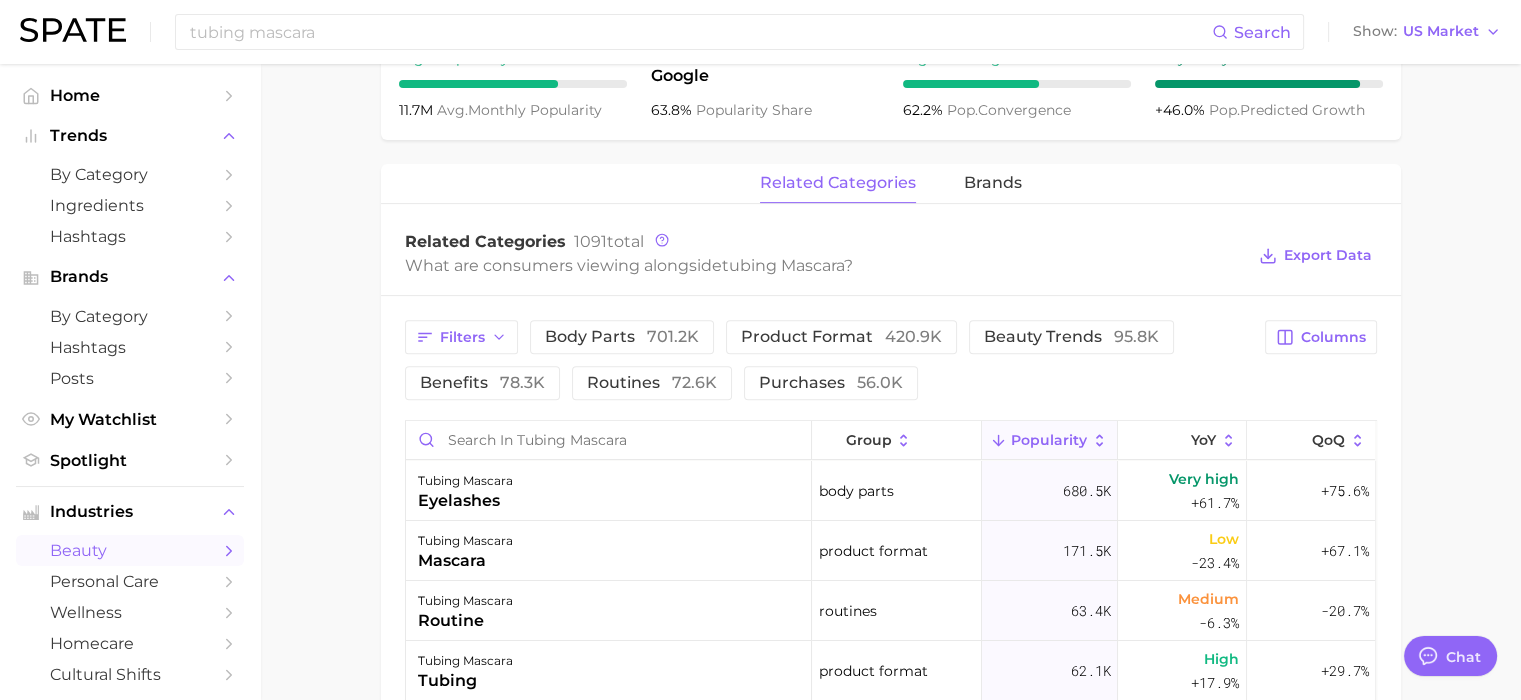 scroll, scrollTop: 832, scrollLeft: 0, axis: vertical 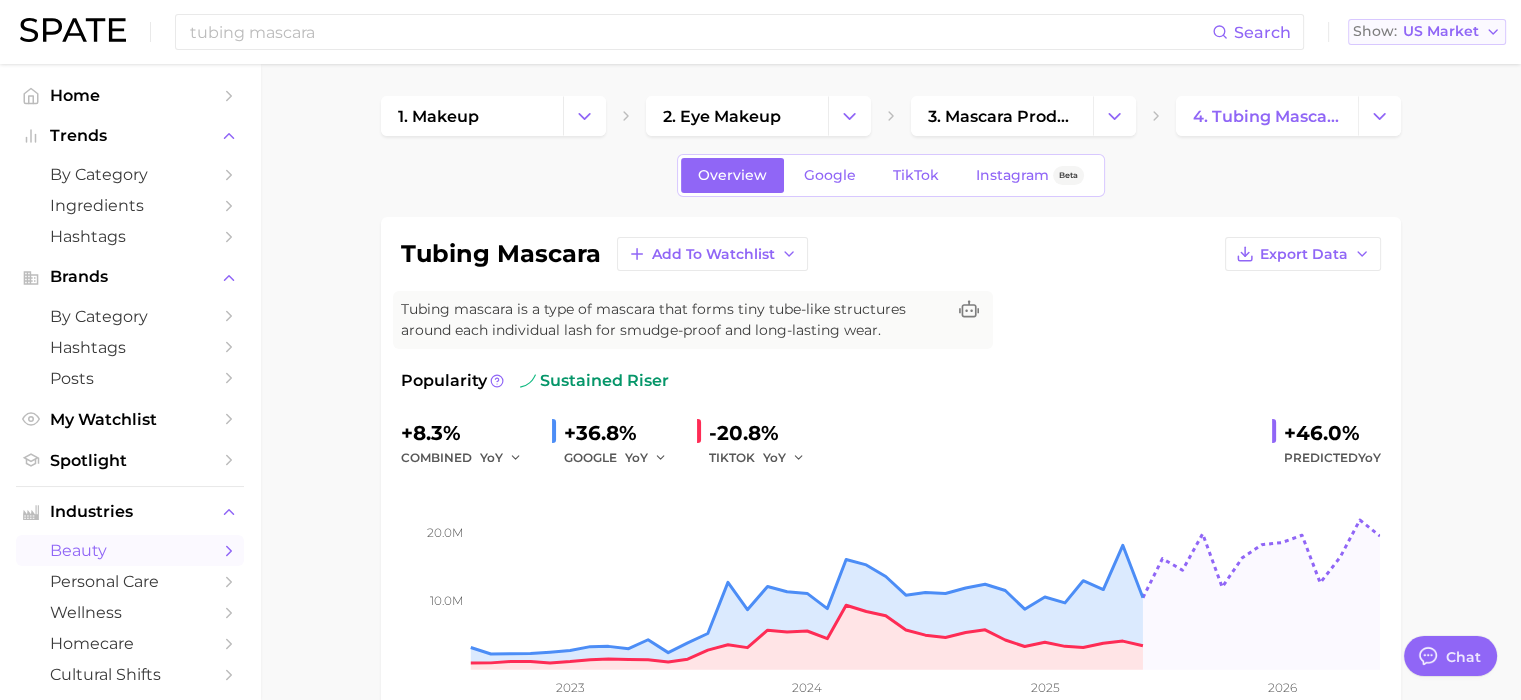 click on "Show US Market" at bounding box center (1427, 32) 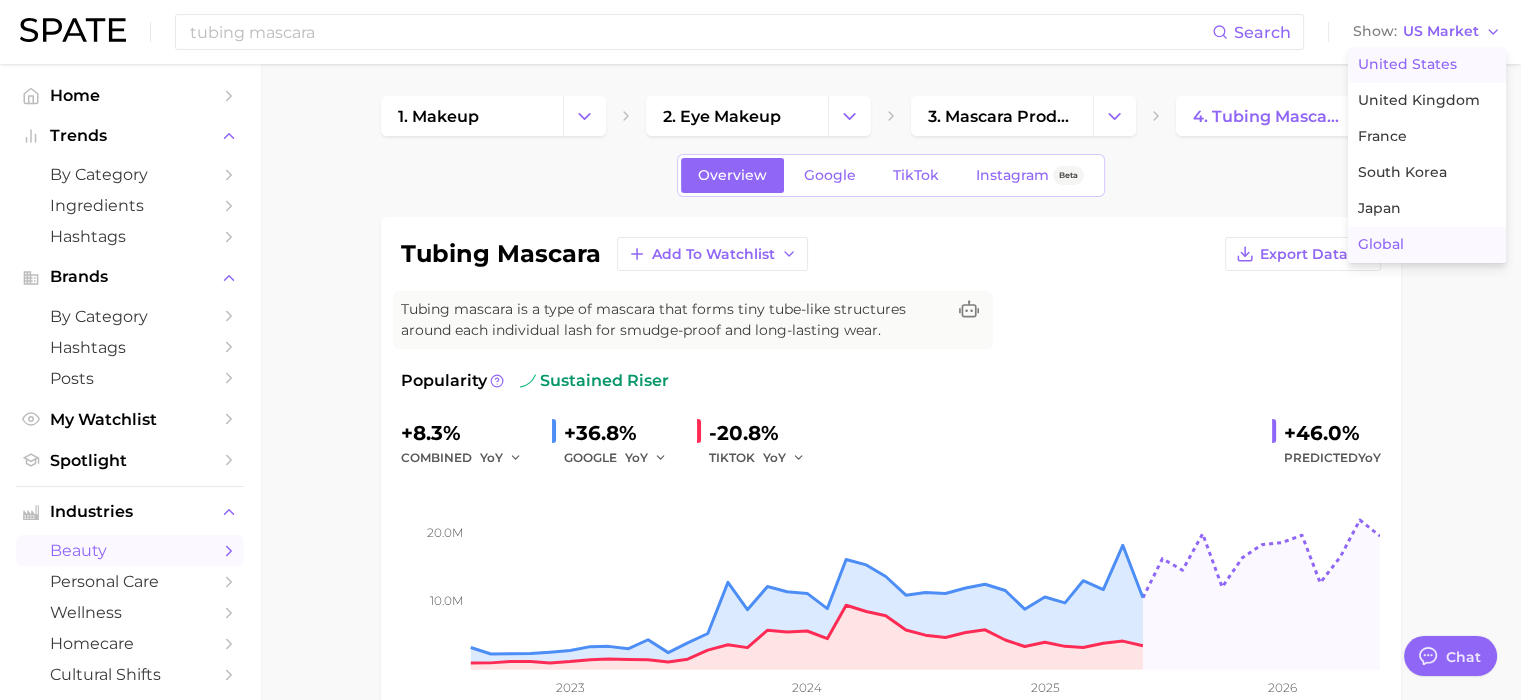 click on "Global" at bounding box center (1427, 245) 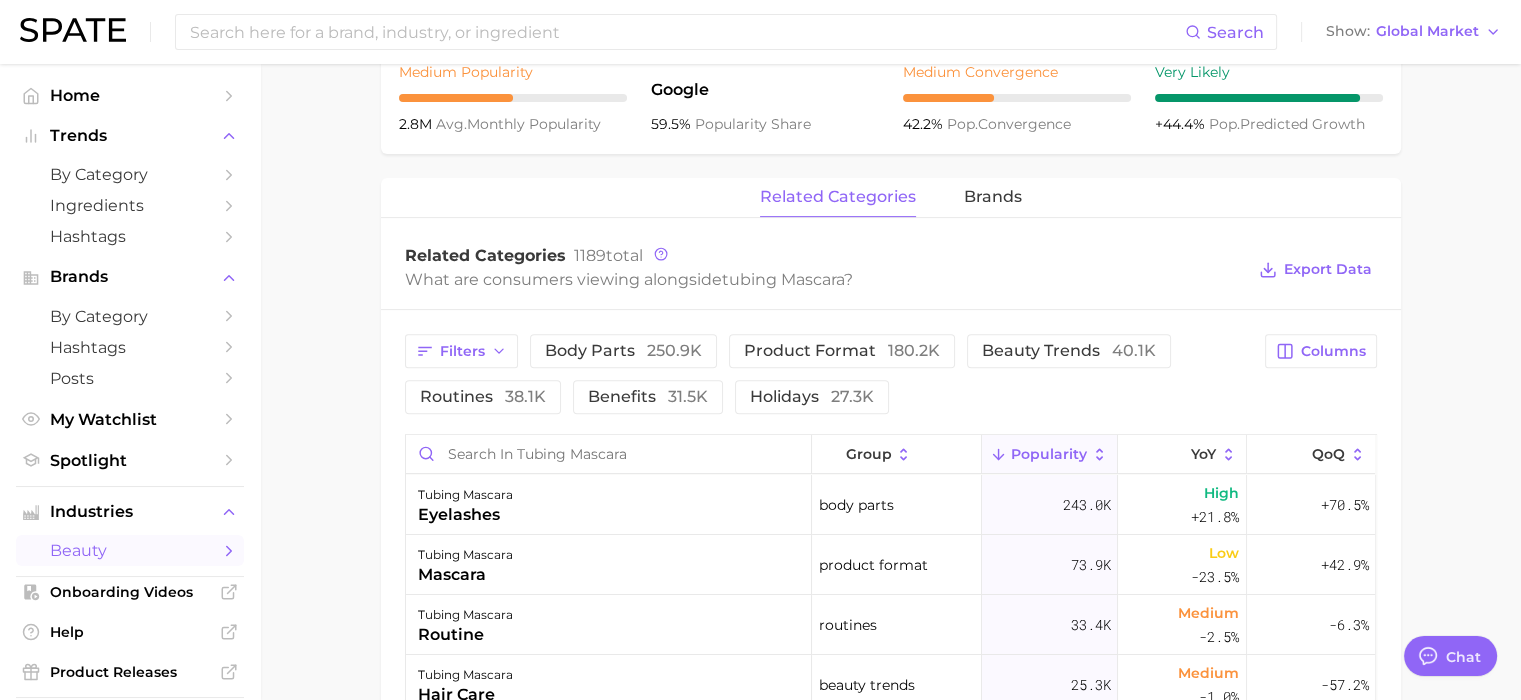 scroll, scrollTop: 845, scrollLeft: 0, axis: vertical 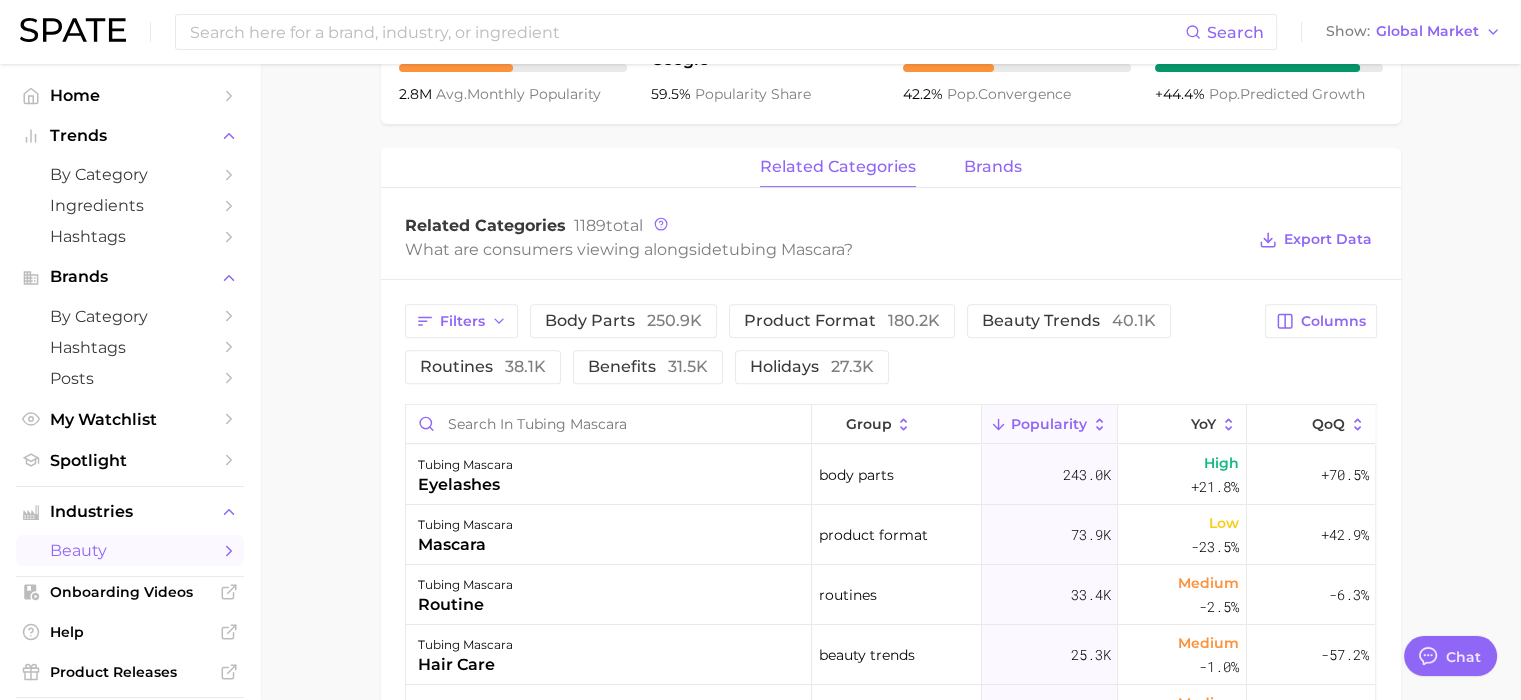 click on "brands" at bounding box center [993, 167] 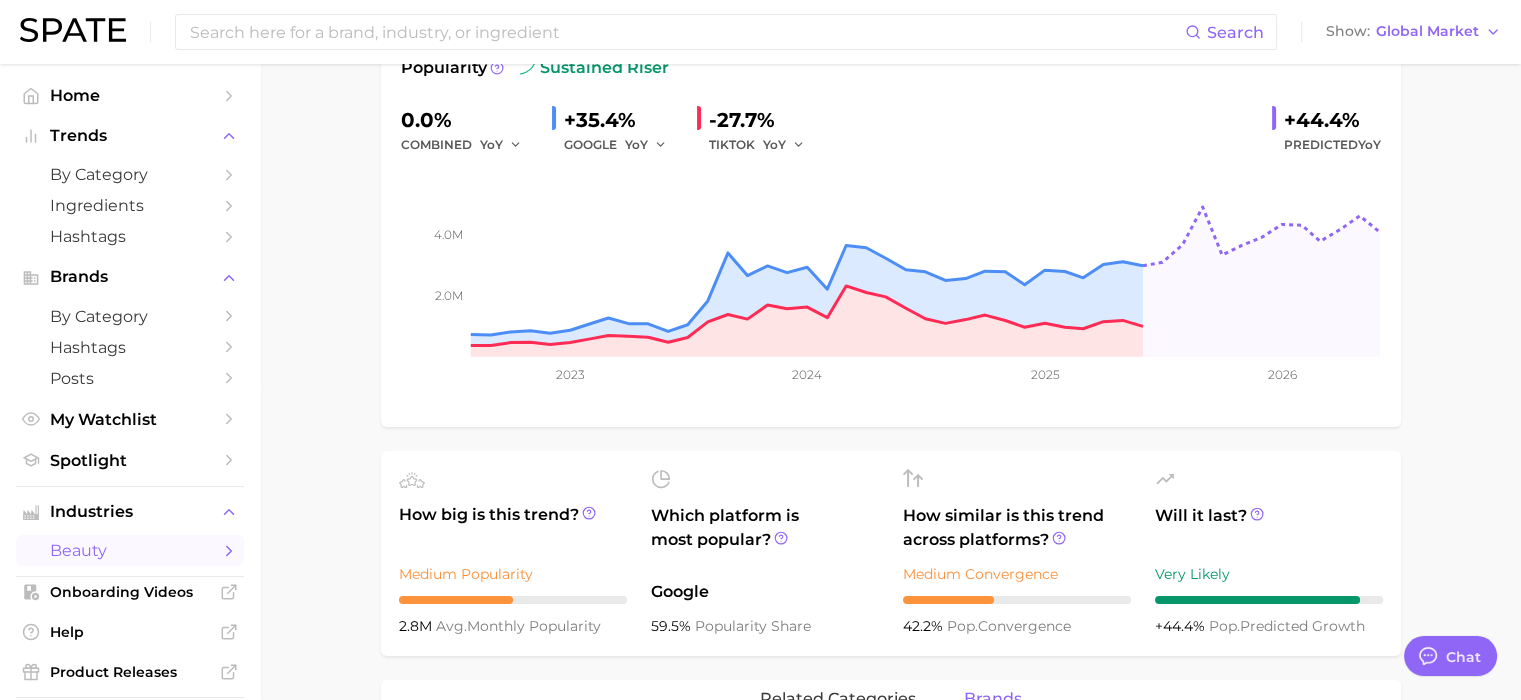 scroll, scrollTop: 308, scrollLeft: 0, axis: vertical 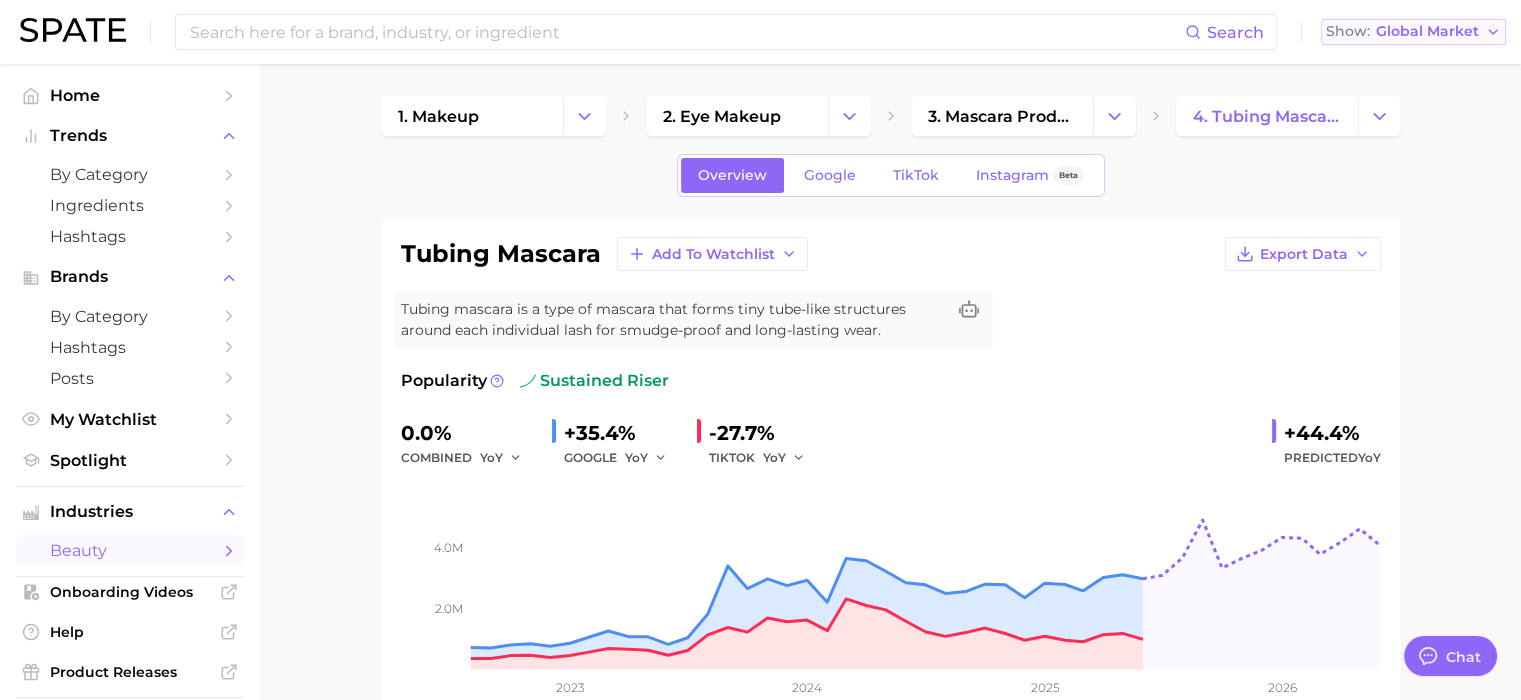 click on "Global Market" at bounding box center [1427, 31] 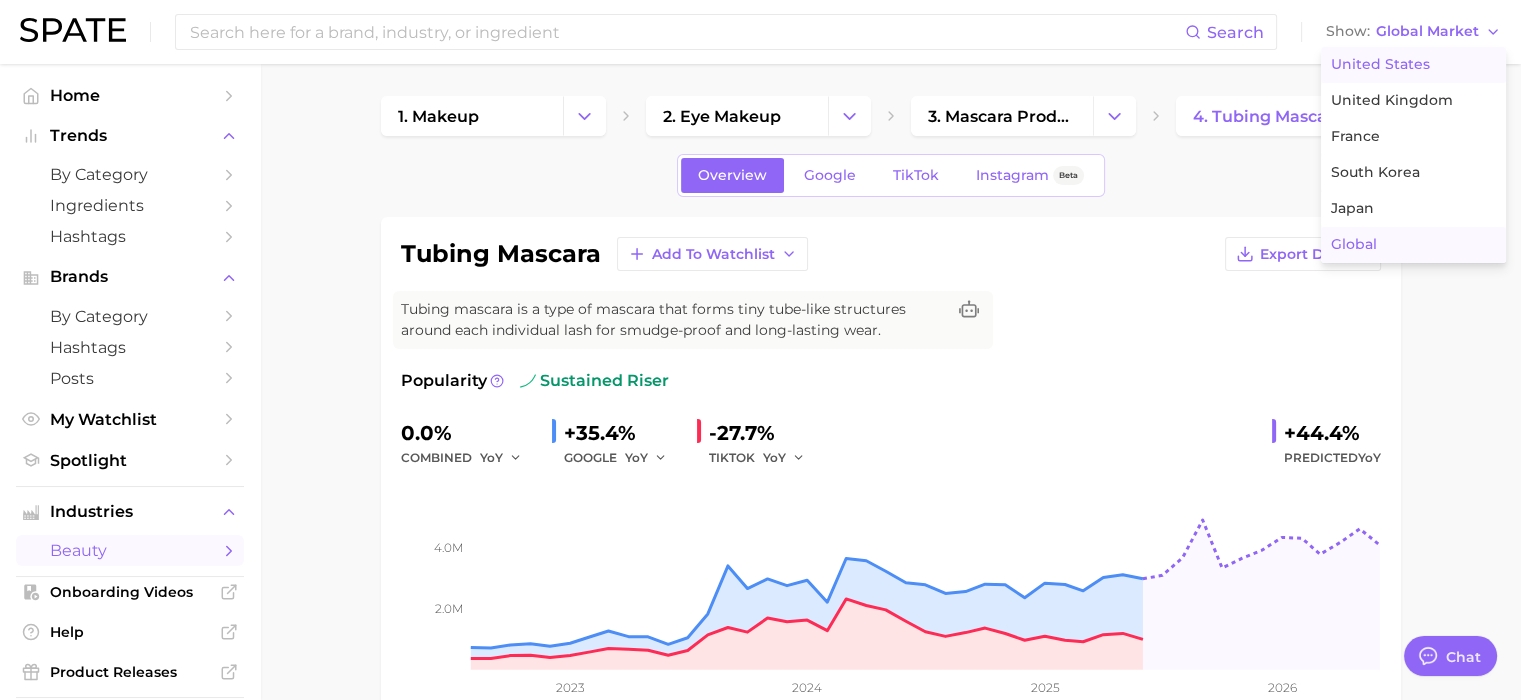 click on "United States" at bounding box center (1413, 65) 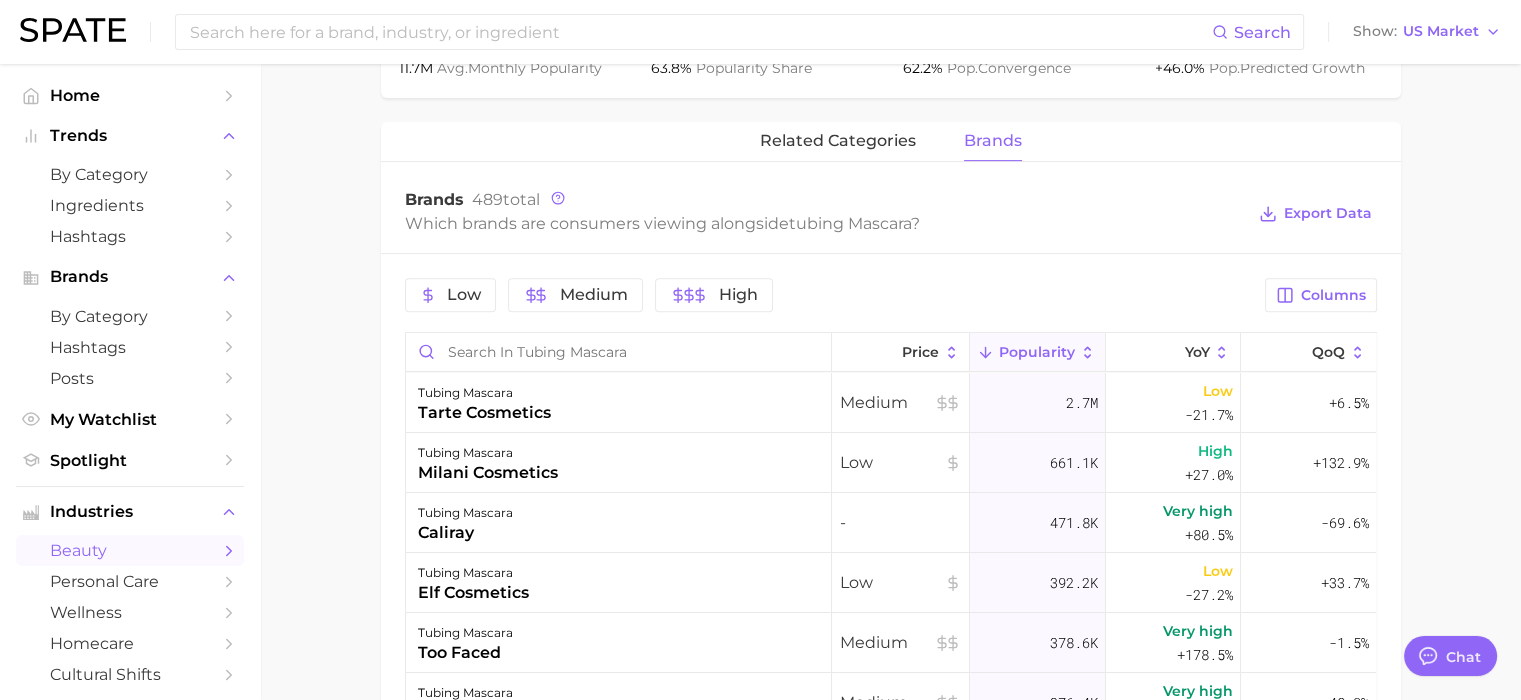 scroll, scrollTop: 869, scrollLeft: 0, axis: vertical 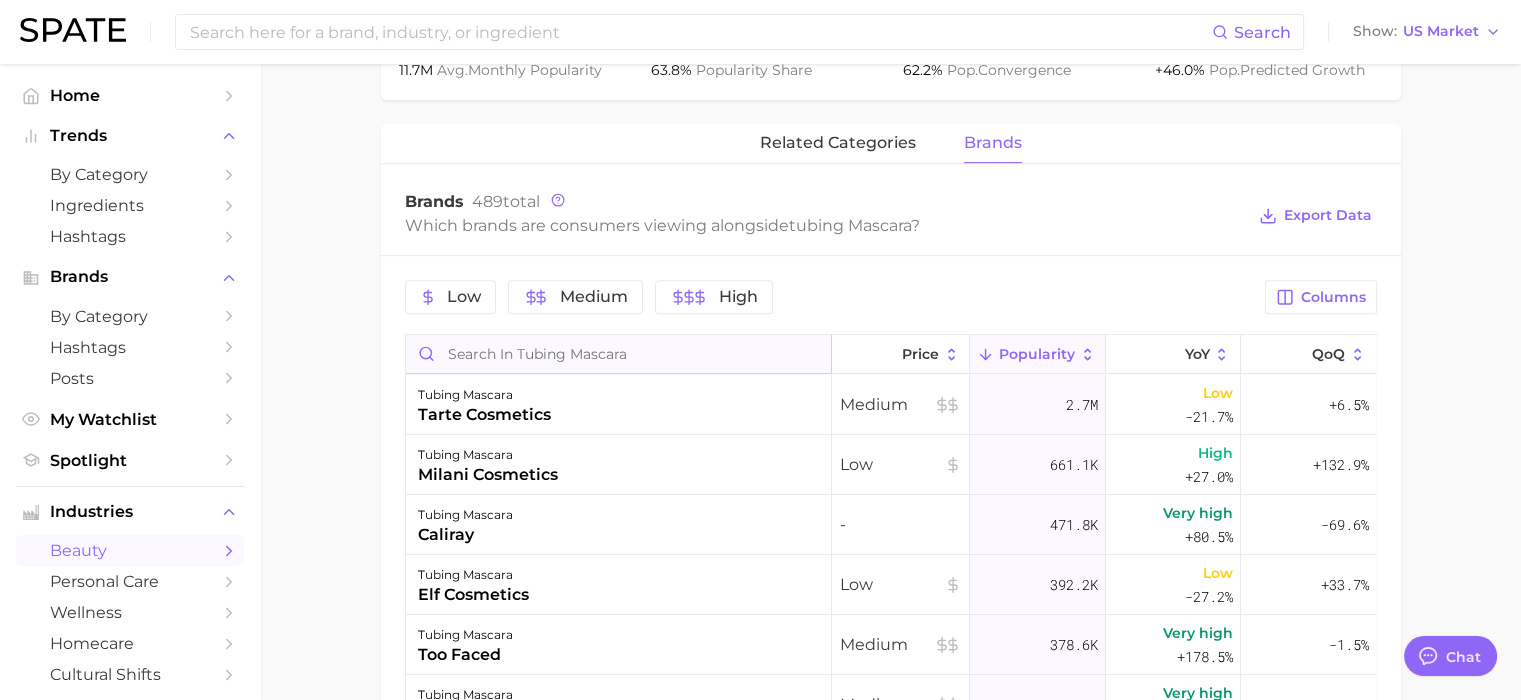click at bounding box center (618, 354) 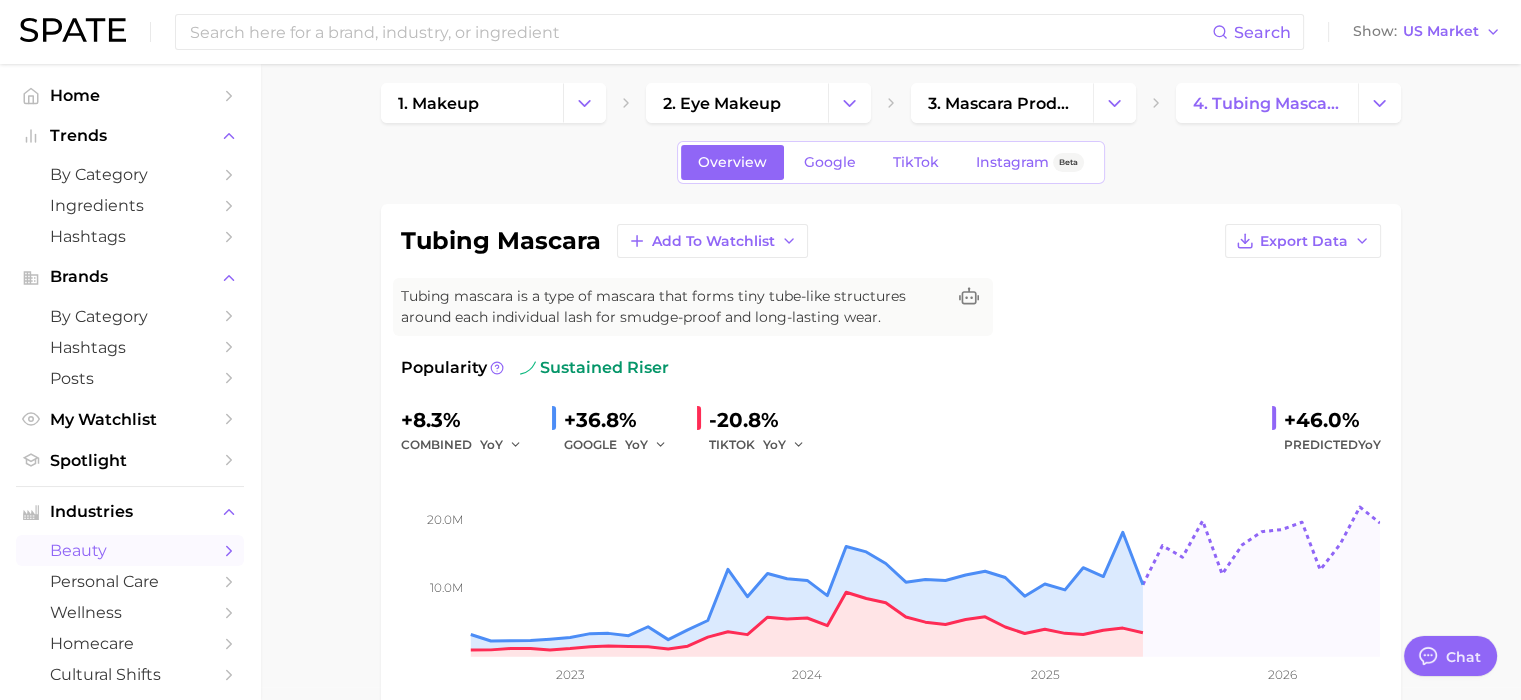 scroll, scrollTop: 0, scrollLeft: 0, axis: both 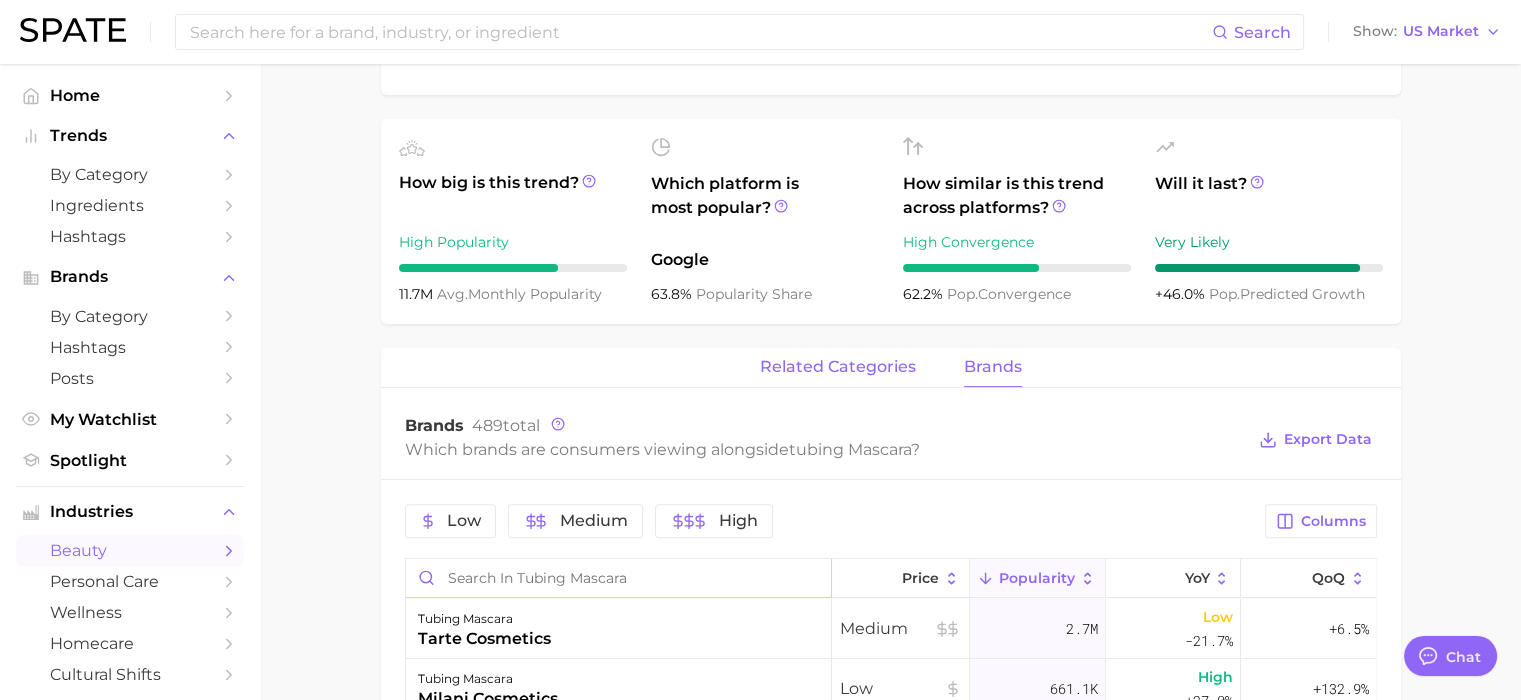 click on "related categories" at bounding box center (838, 367) 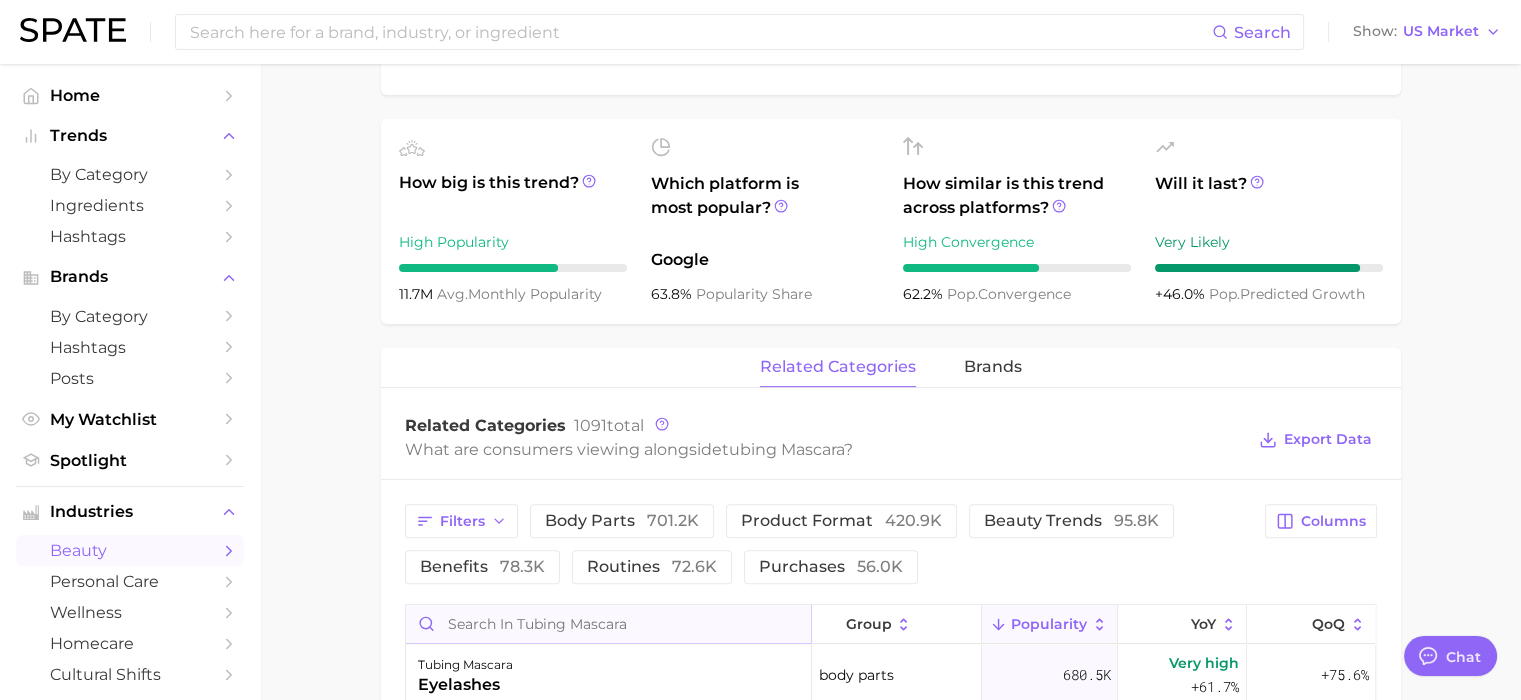 click at bounding box center [608, 624] 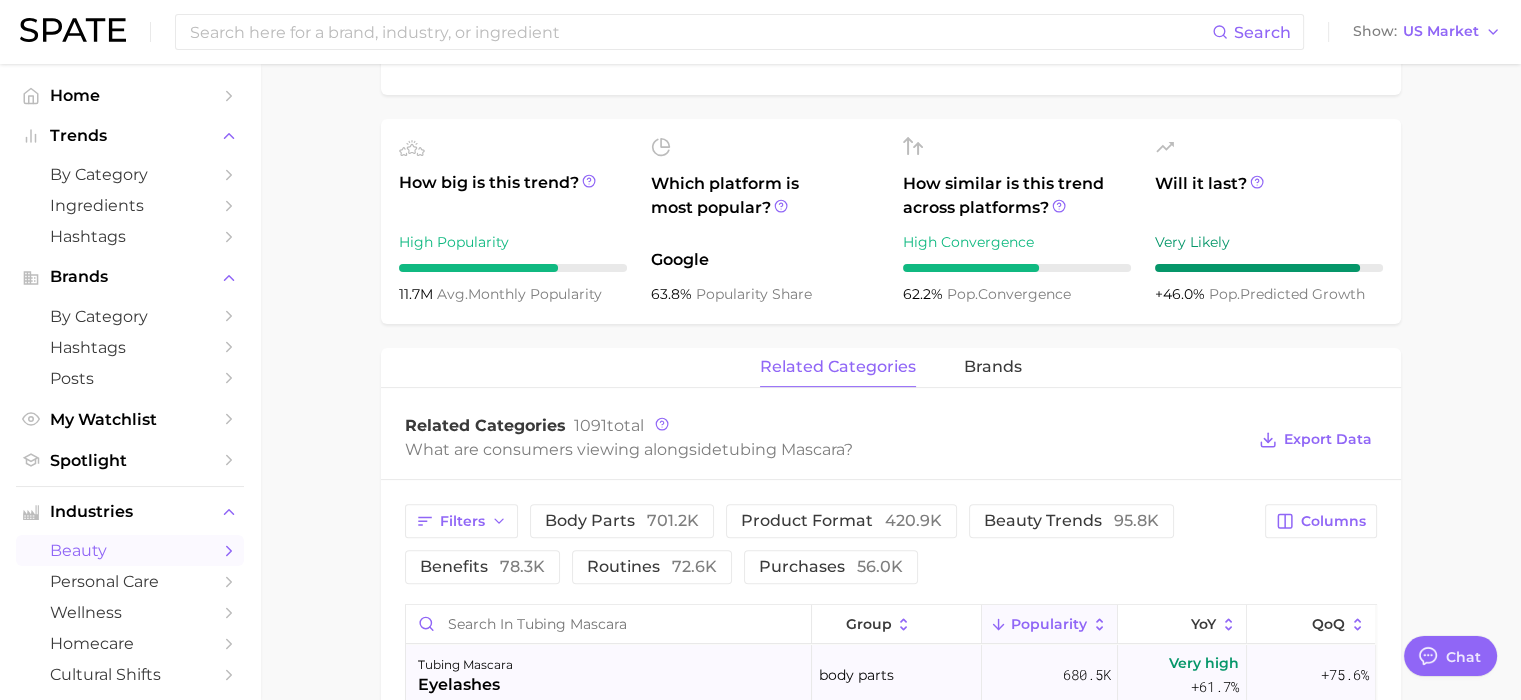 click on "eyelashes" at bounding box center [465, 685] 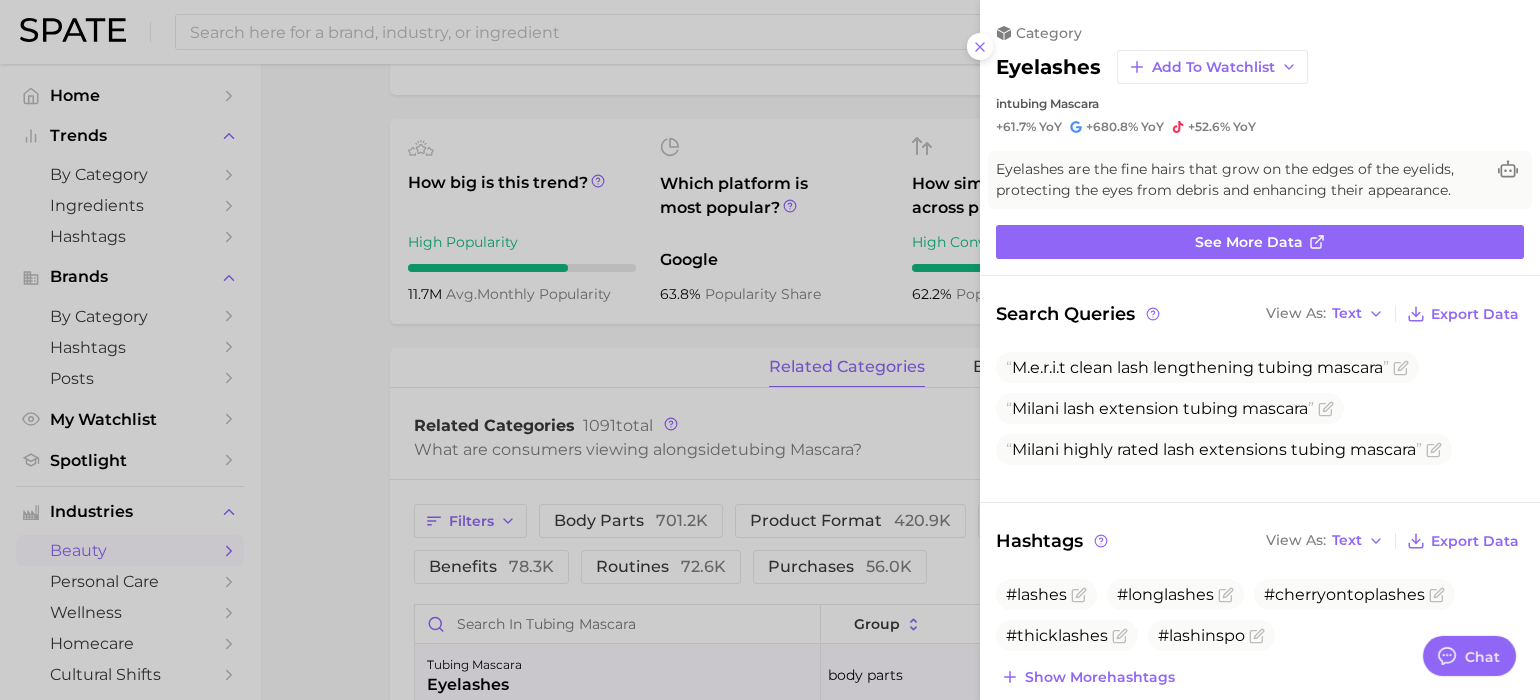 scroll, scrollTop: 0, scrollLeft: 0, axis: both 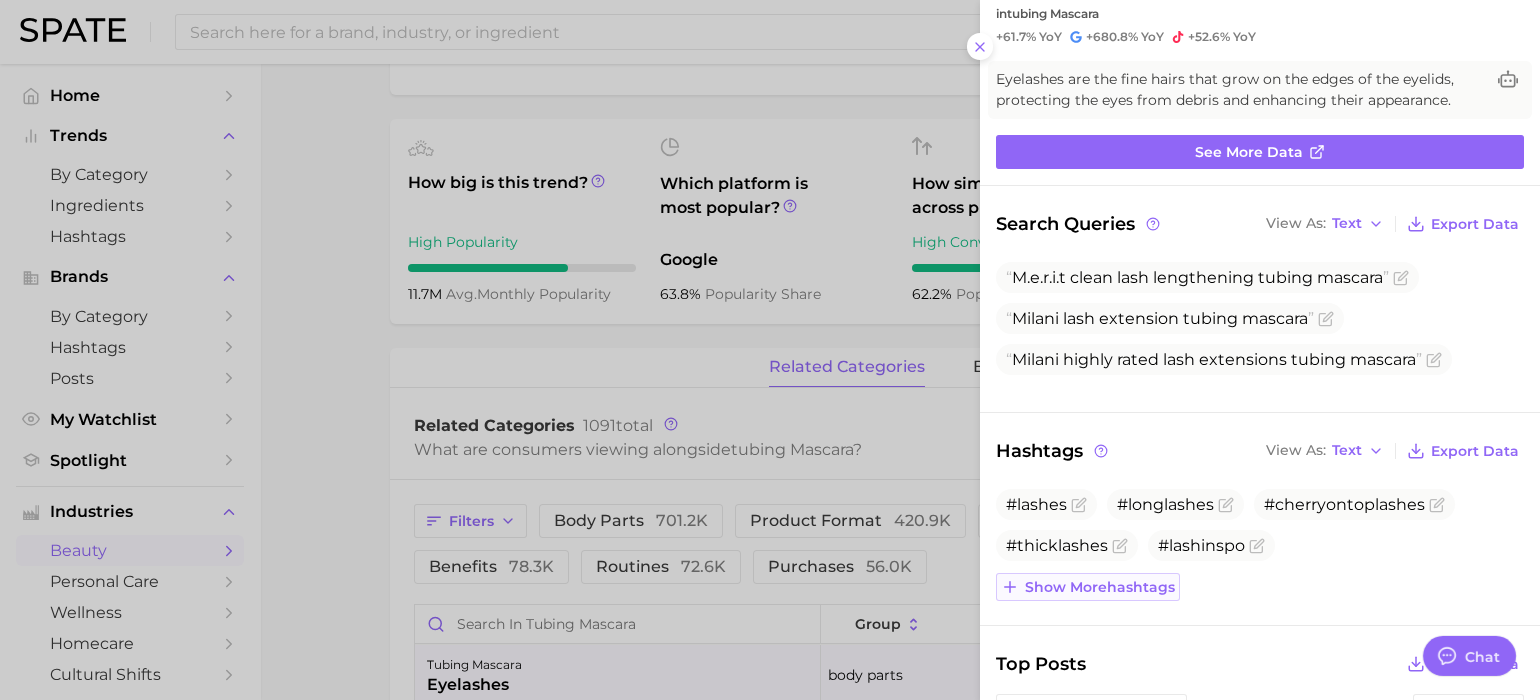click on "Show more  hashtags" at bounding box center (1100, 587) 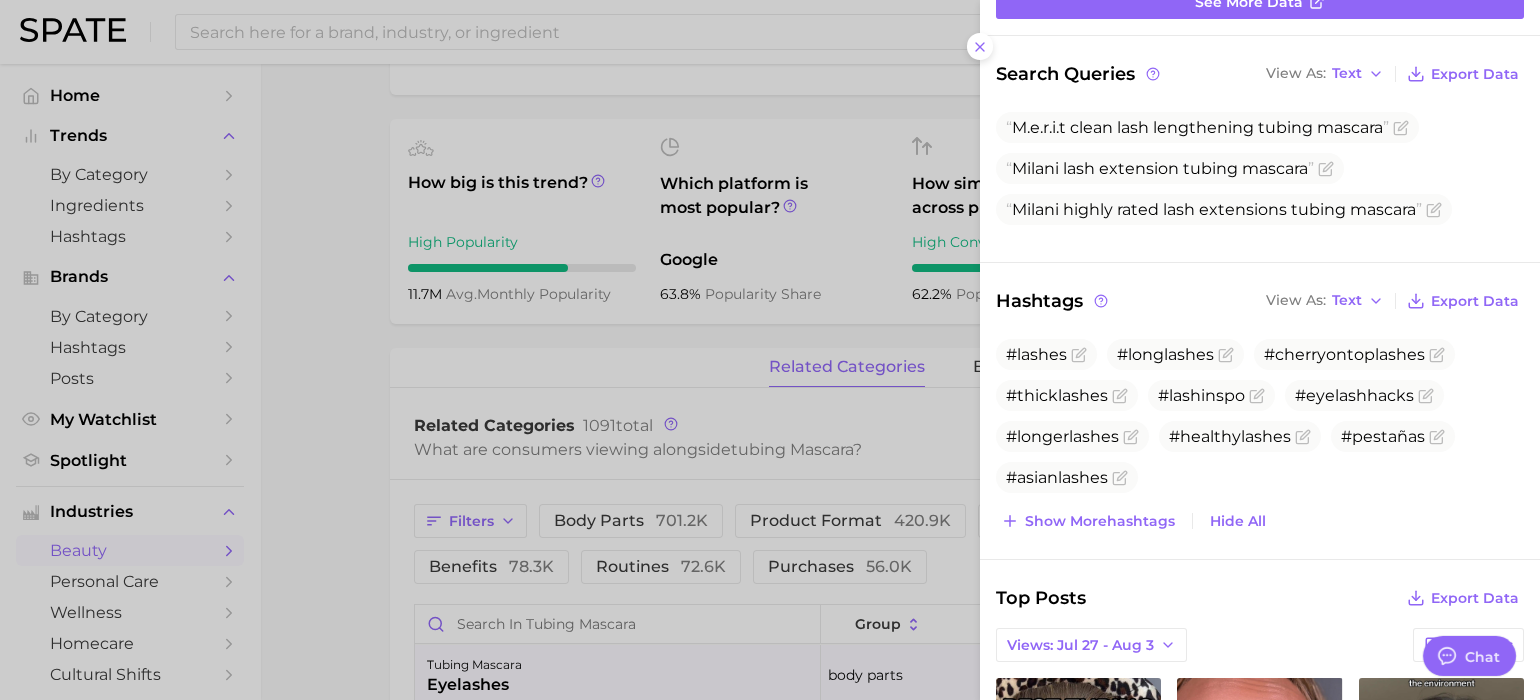 scroll, scrollTop: 243, scrollLeft: 0, axis: vertical 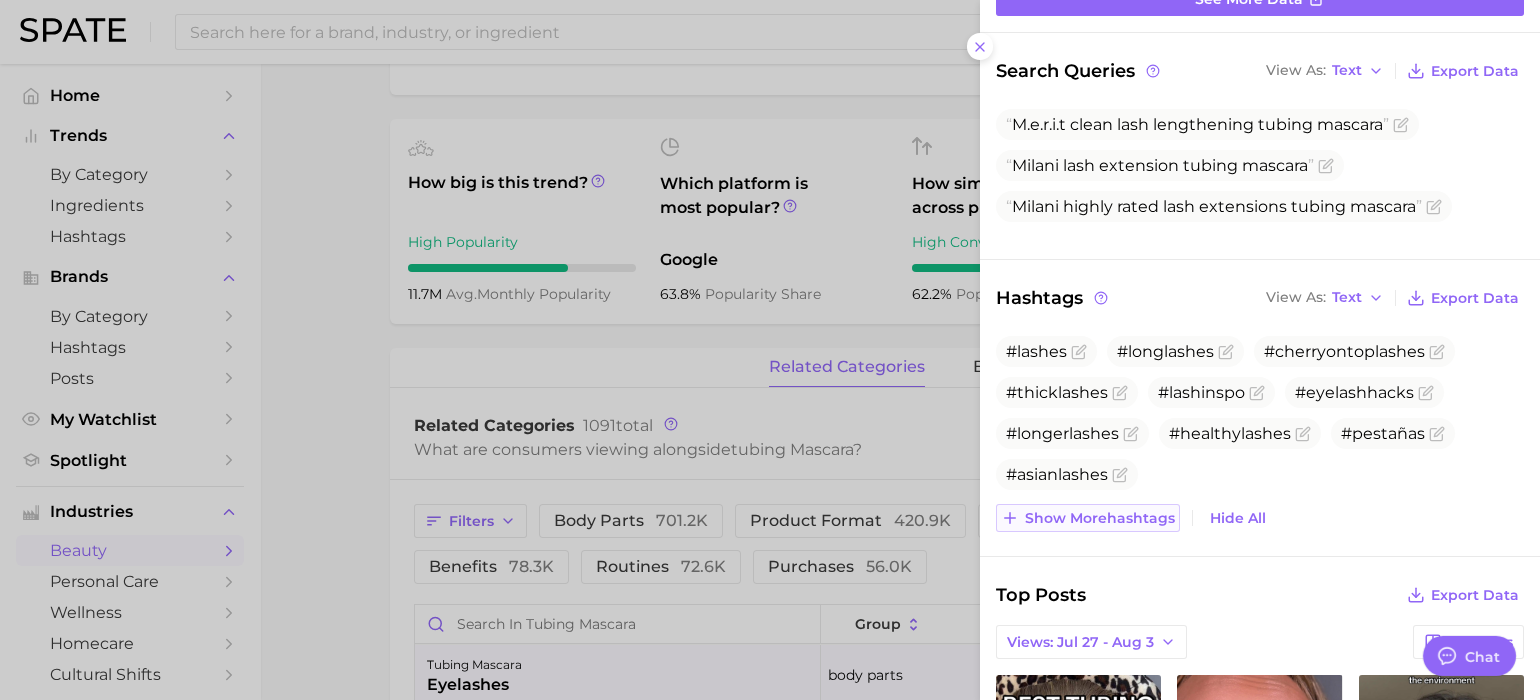 click on "Show more  hashtags" at bounding box center [1100, 518] 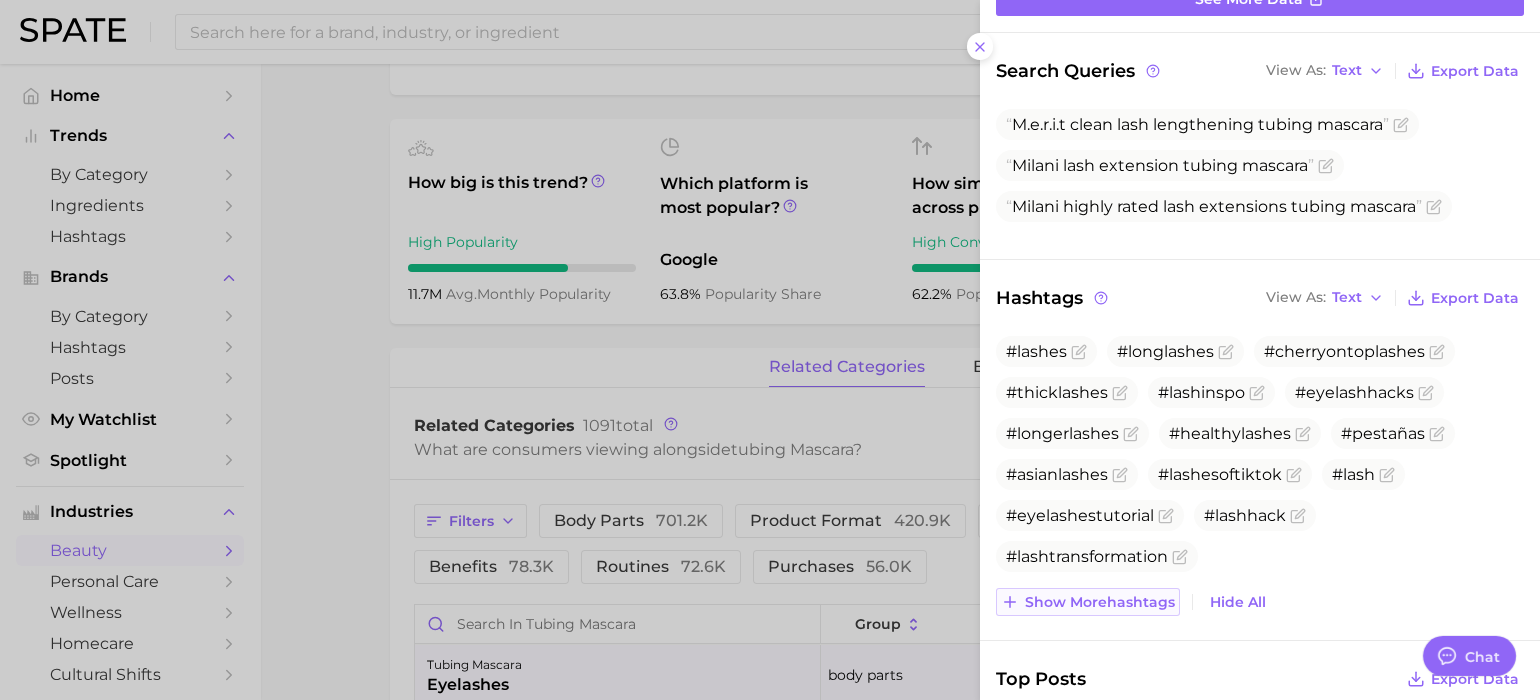 click on "Show more  hashtags" at bounding box center (1100, 602) 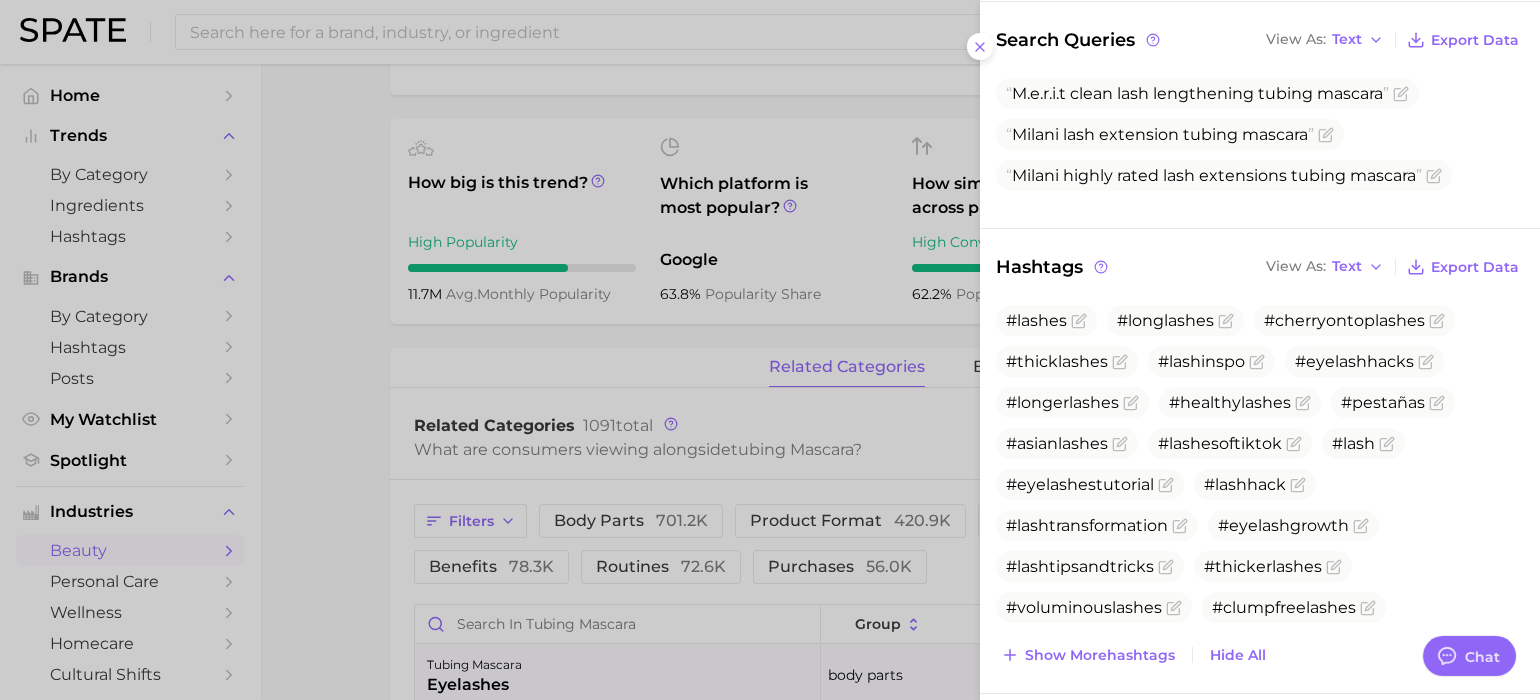scroll, scrollTop: 290, scrollLeft: 0, axis: vertical 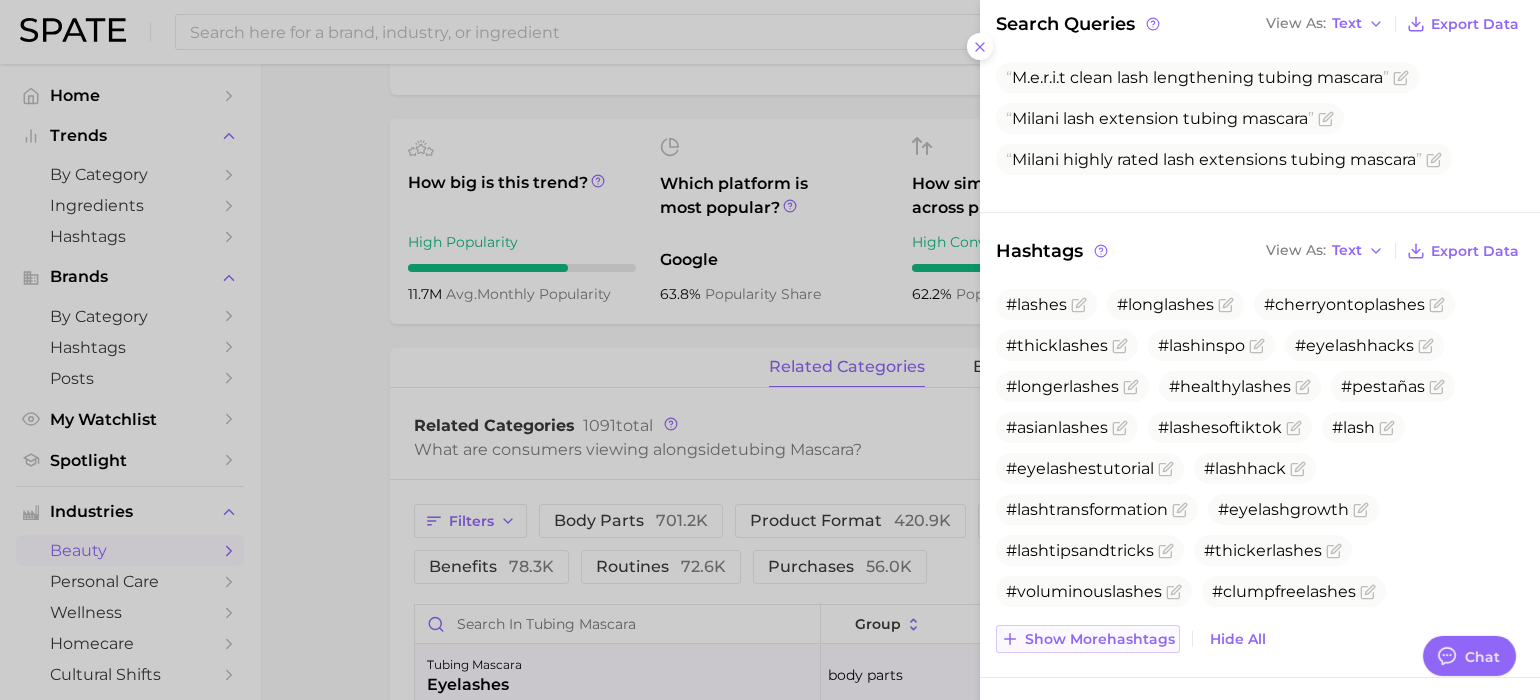 click on "Show more  hashtags" at bounding box center [1100, 639] 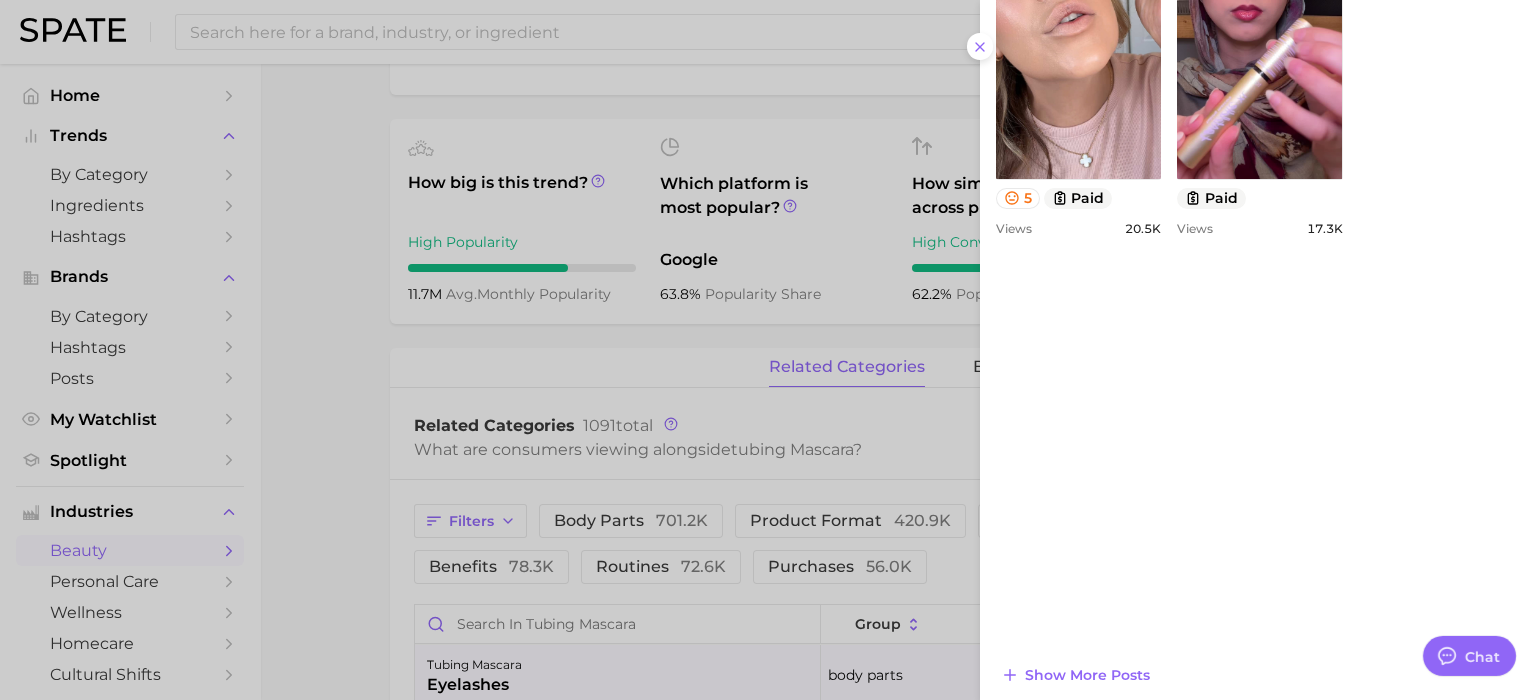 scroll, scrollTop: 1734, scrollLeft: 0, axis: vertical 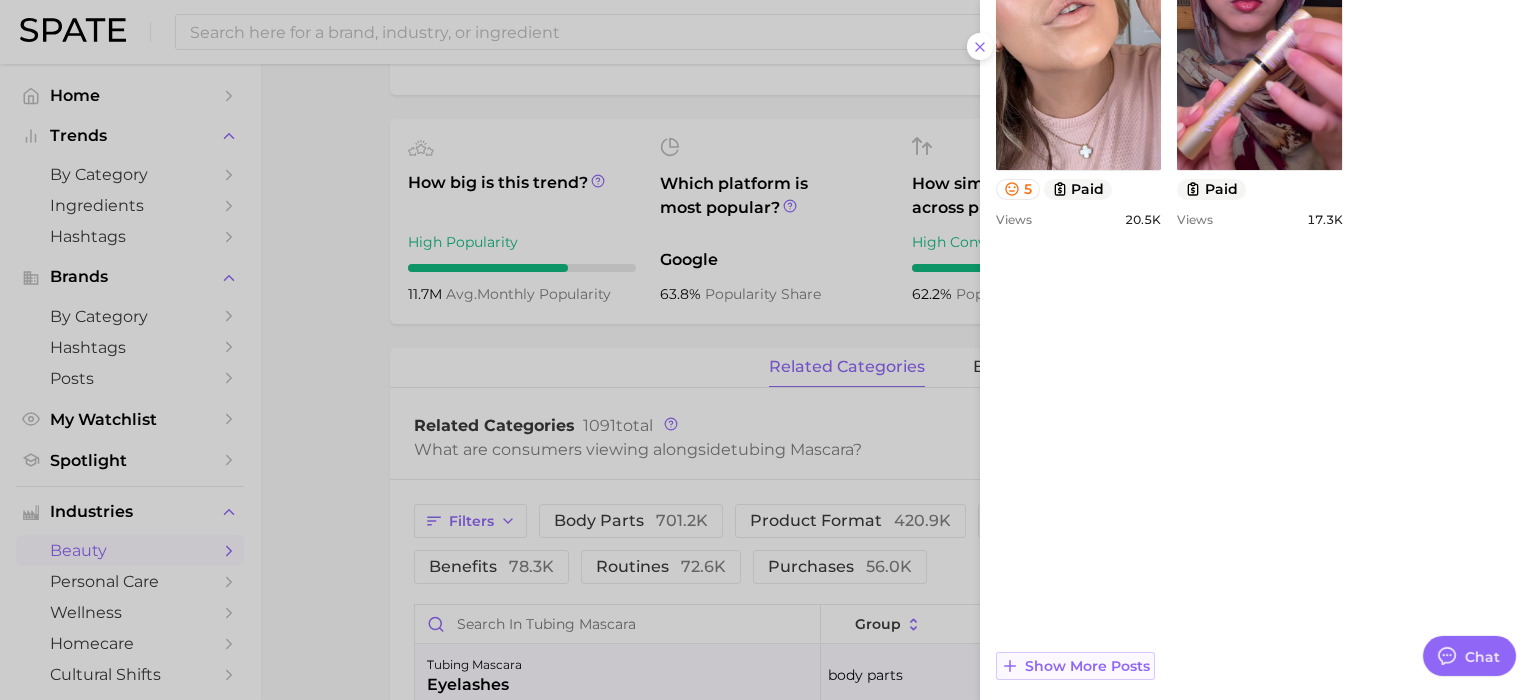 click on "Show more posts" at bounding box center [1087, 666] 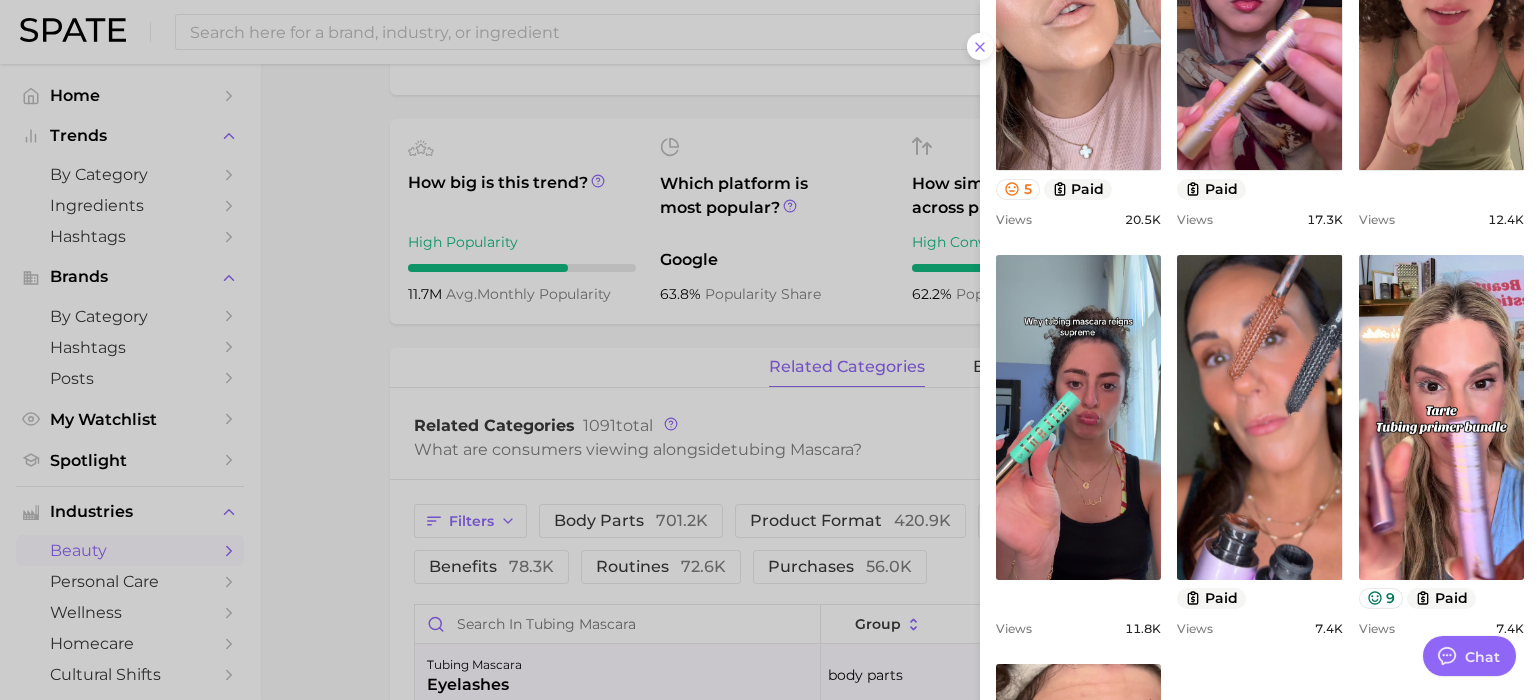 scroll, scrollTop: 0, scrollLeft: 0, axis: both 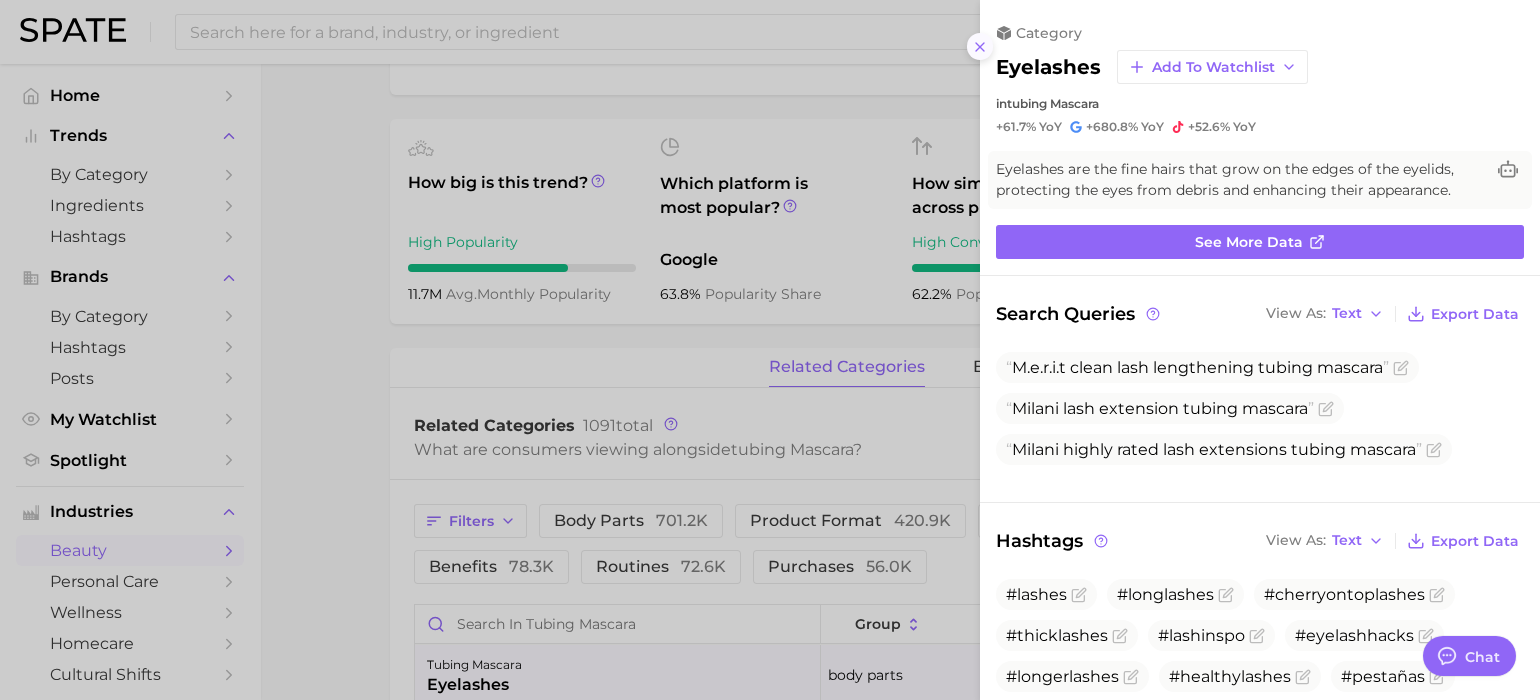 click 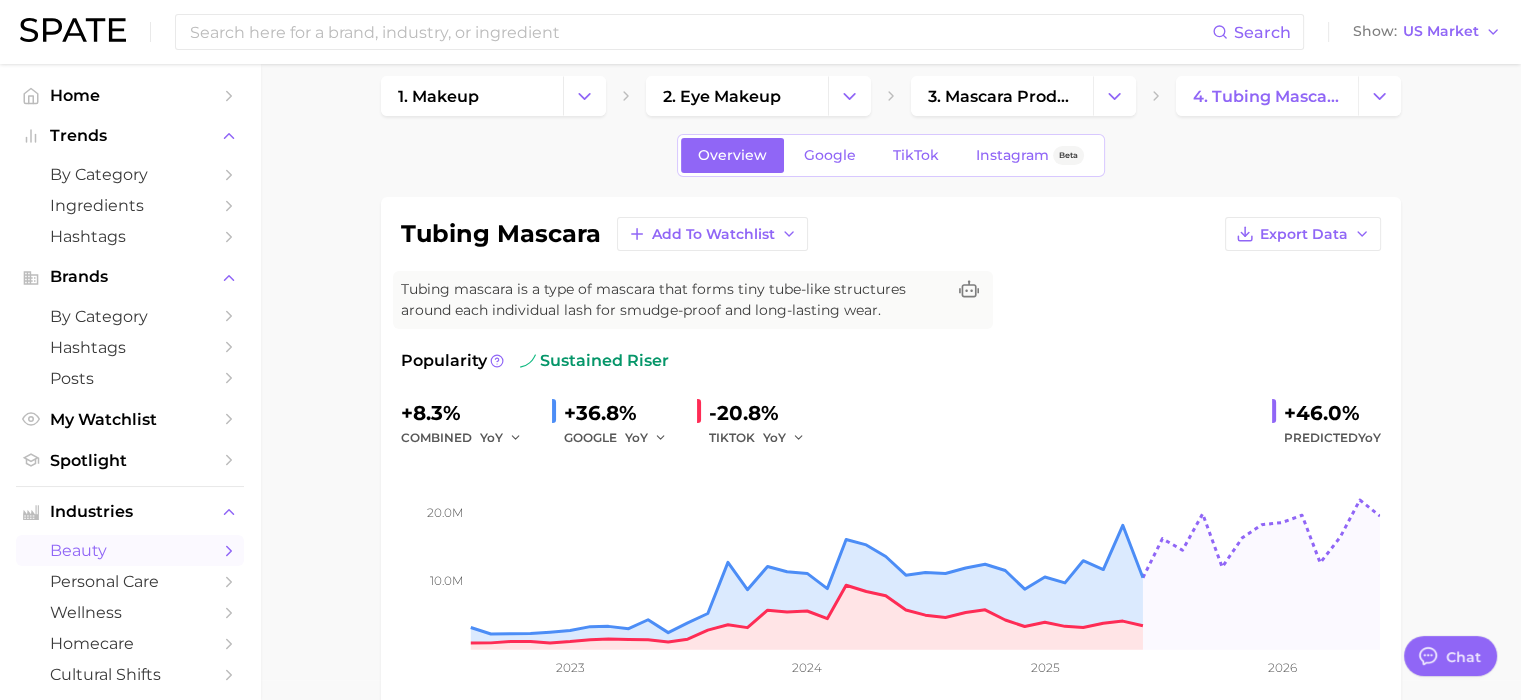 scroll, scrollTop: 0, scrollLeft: 0, axis: both 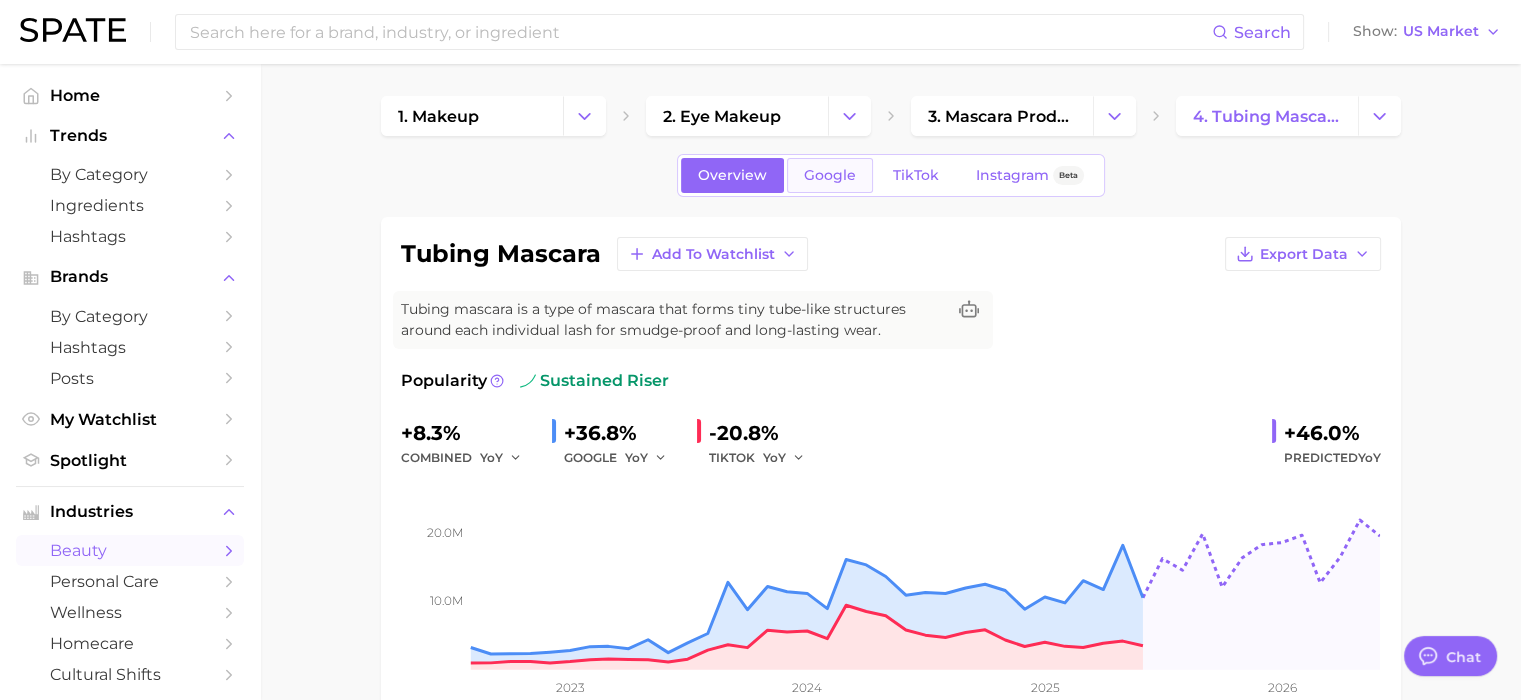 click on "Google" at bounding box center [830, 175] 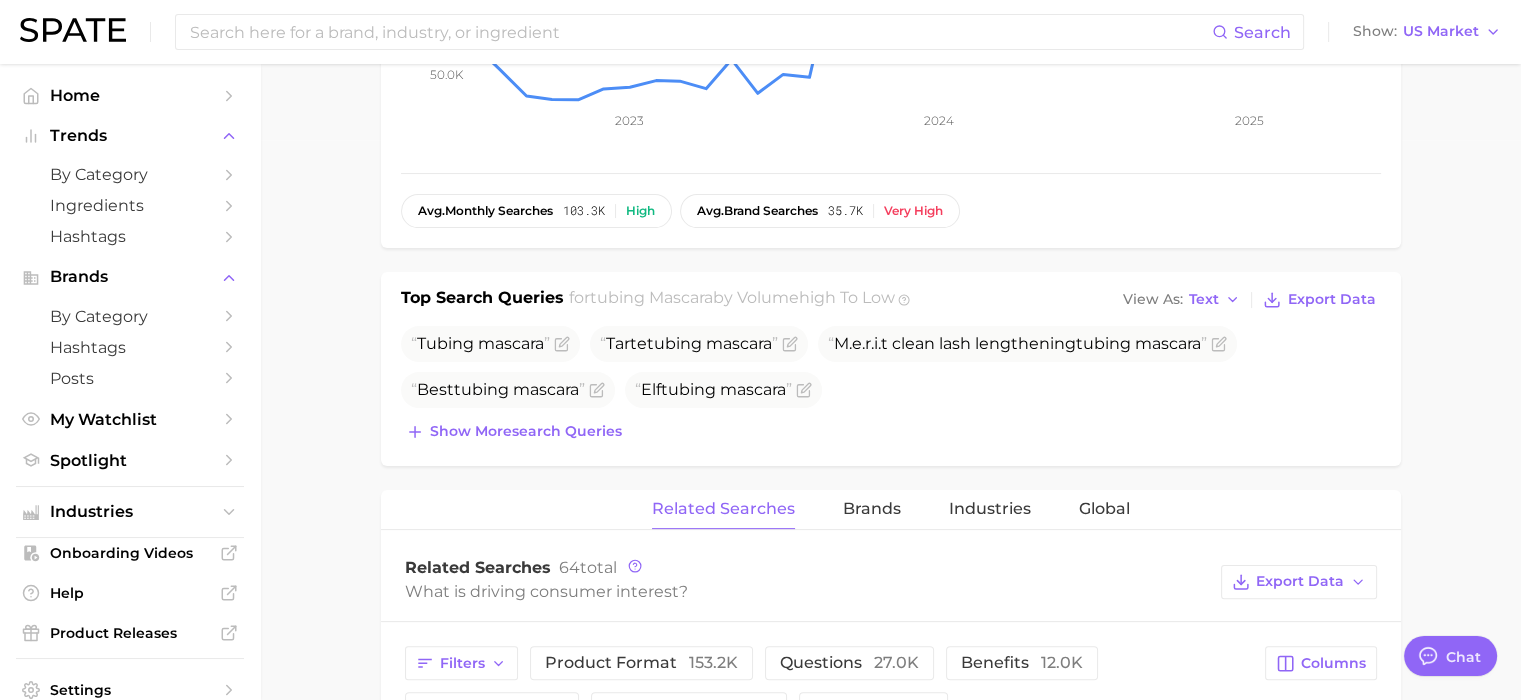 scroll, scrollTop: 588, scrollLeft: 0, axis: vertical 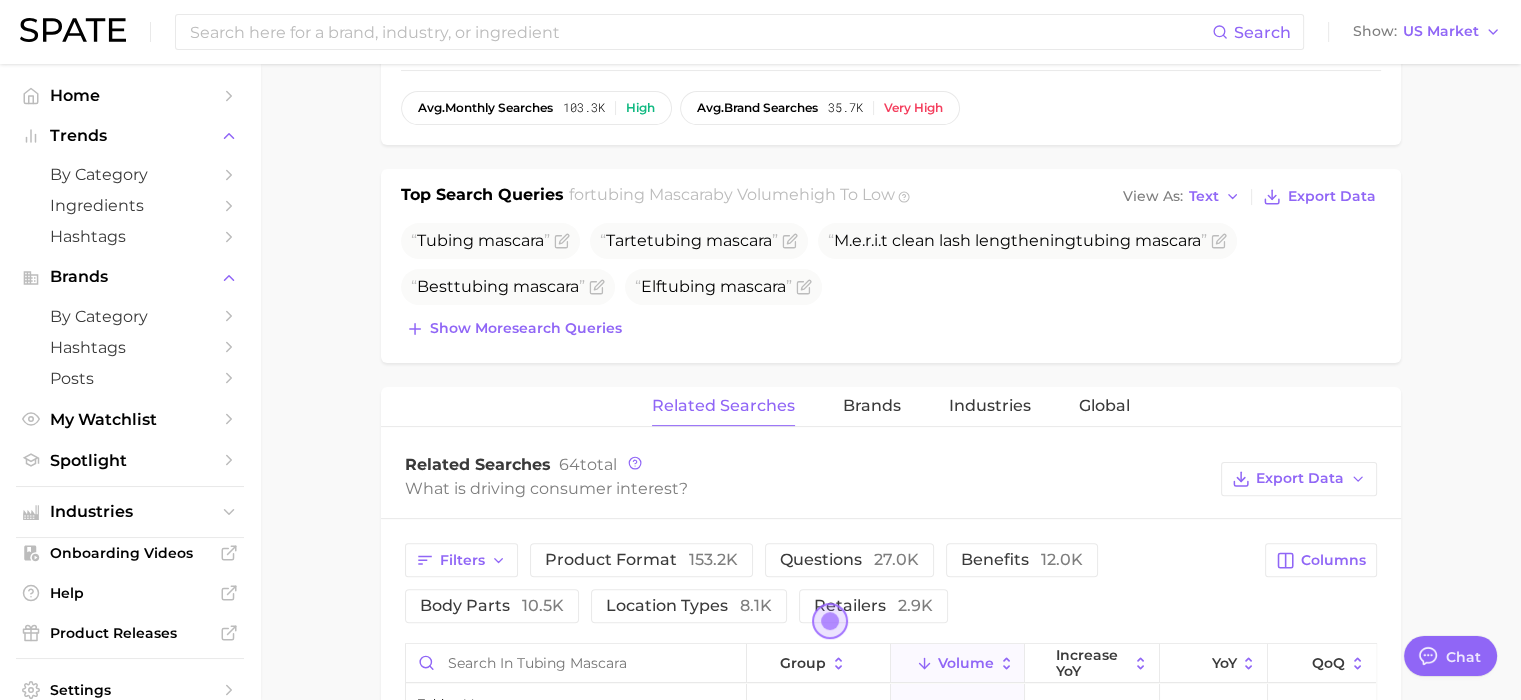 click on "Tubing   mascara Tarte  tubing   mascara M.e.r.i.t clean lash lengthening  tubing   mascara Best  tubing   mascara Elf  tubing   mascara Show more  search queries" at bounding box center [891, 283] 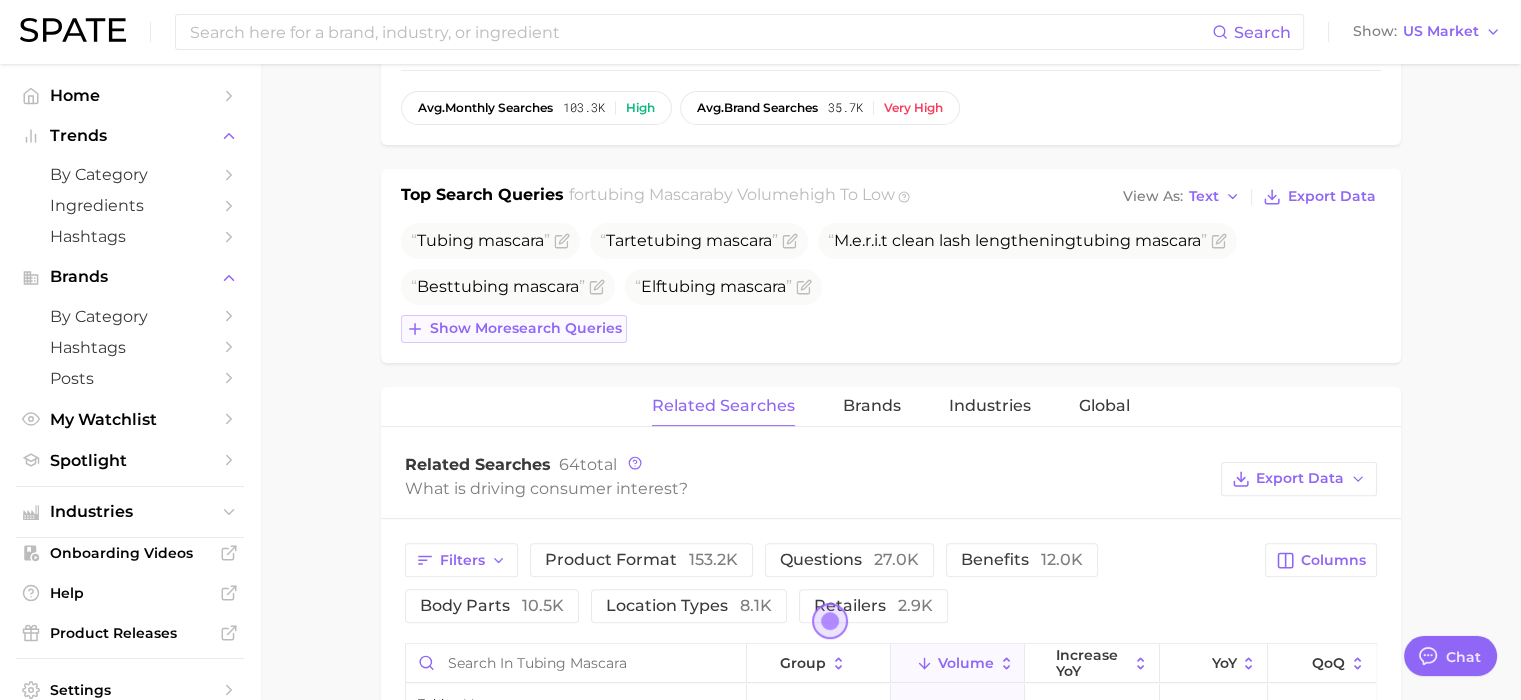 click on "Show more  search queries" at bounding box center (526, 328) 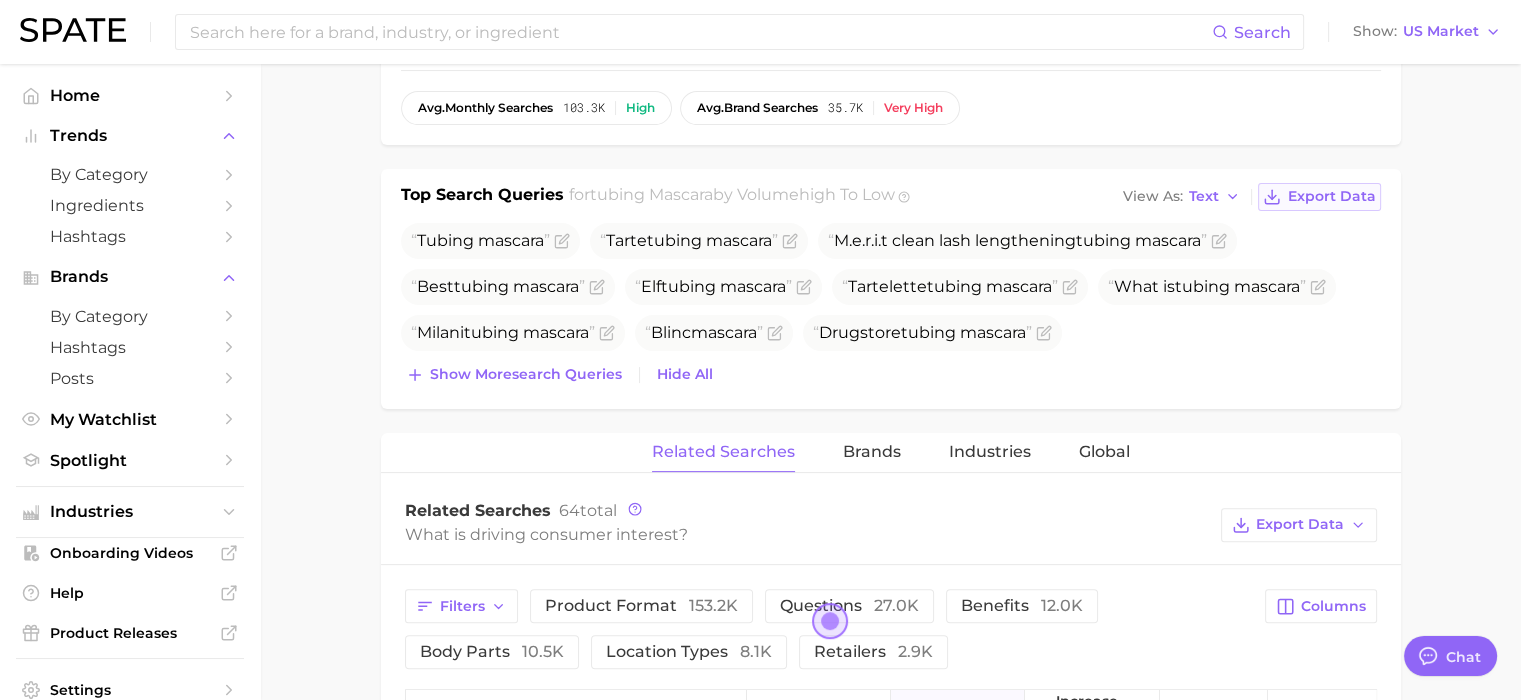 click on "Export Data" at bounding box center (1332, 196) 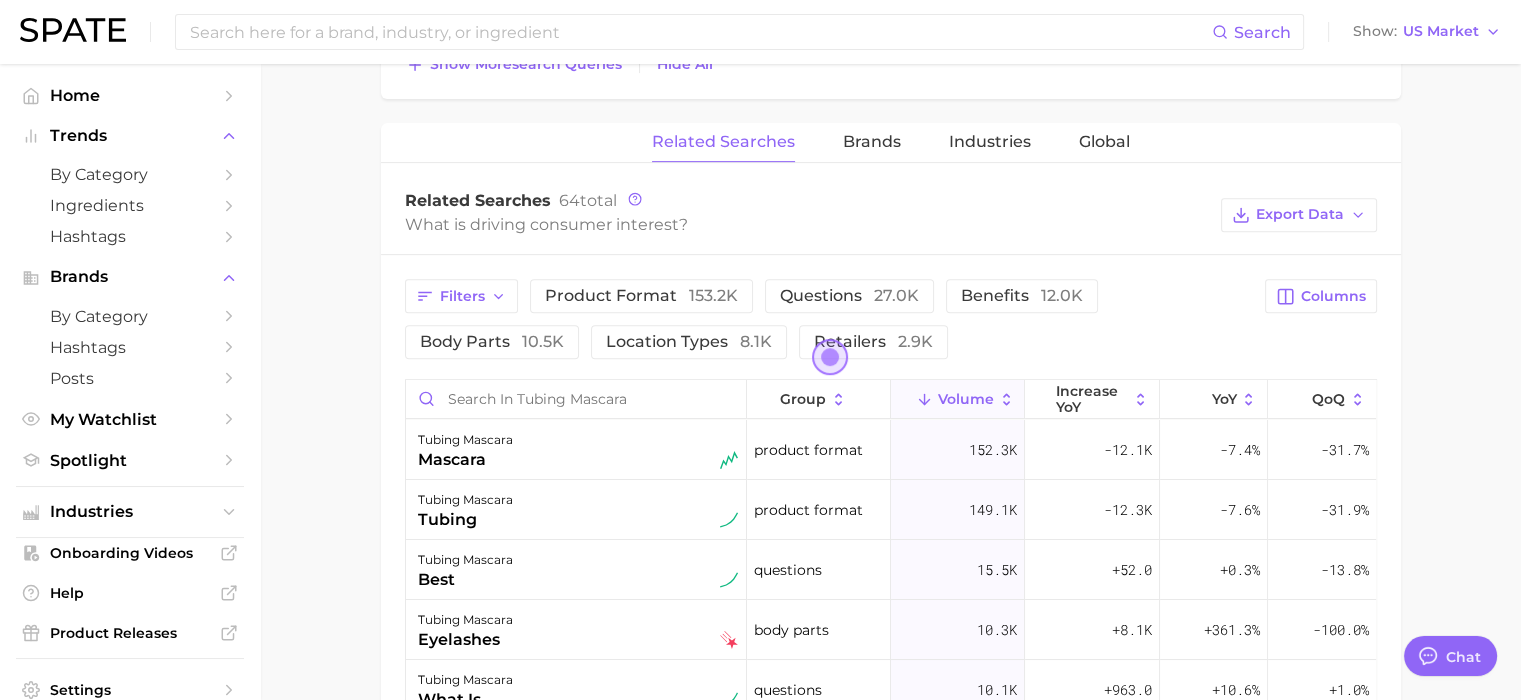 scroll, scrollTop: 982, scrollLeft: 0, axis: vertical 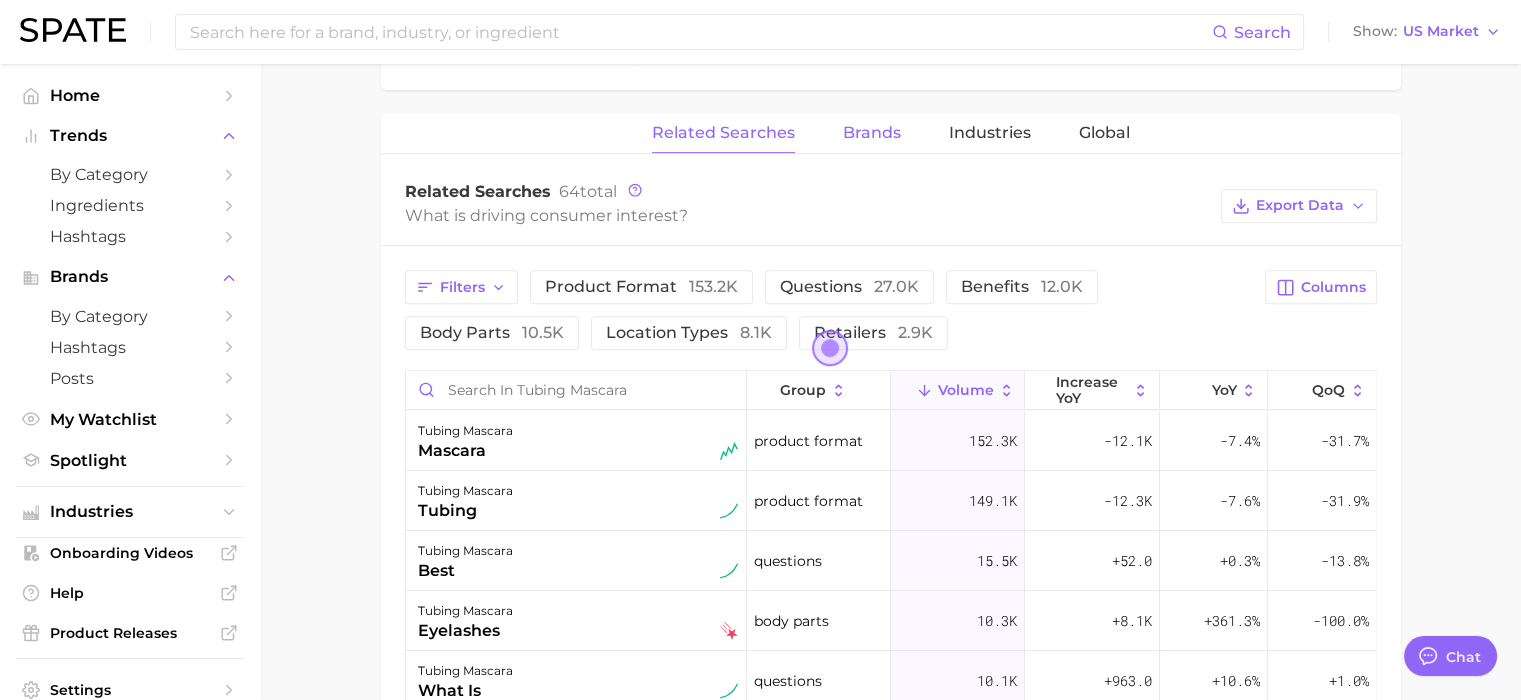 click on "Brands" at bounding box center (872, 133) 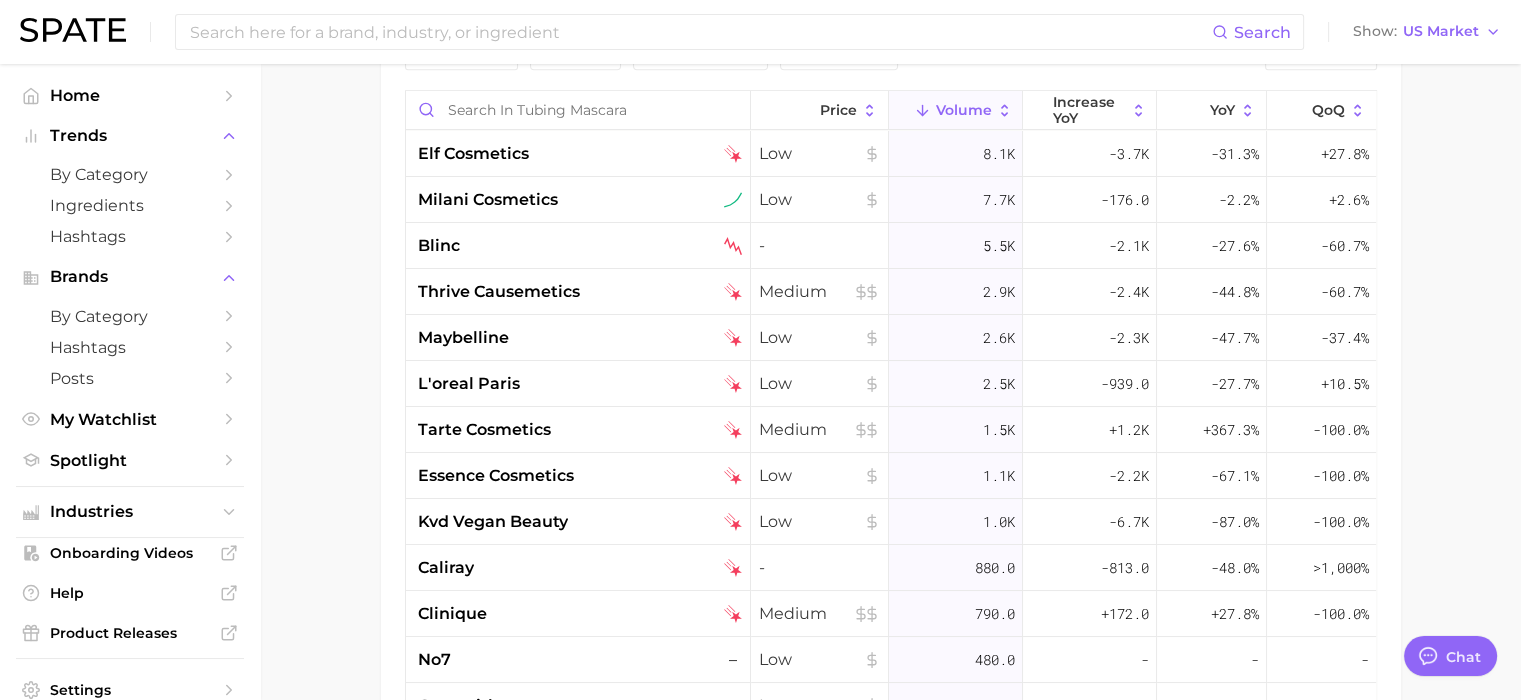 scroll, scrollTop: 1275, scrollLeft: 0, axis: vertical 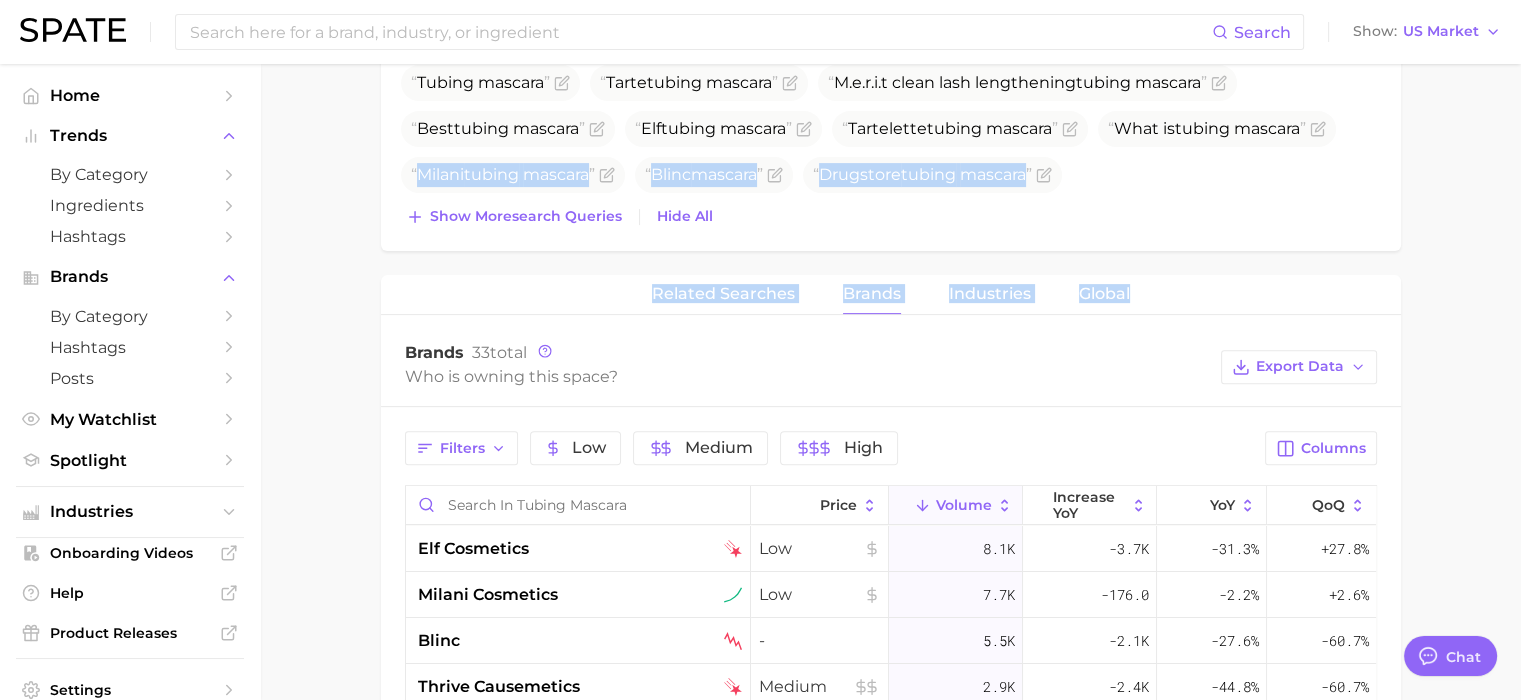 drag, startPoint x: 1513, startPoint y: 305, endPoint x: 1480, endPoint y: 160, distance: 148.70776 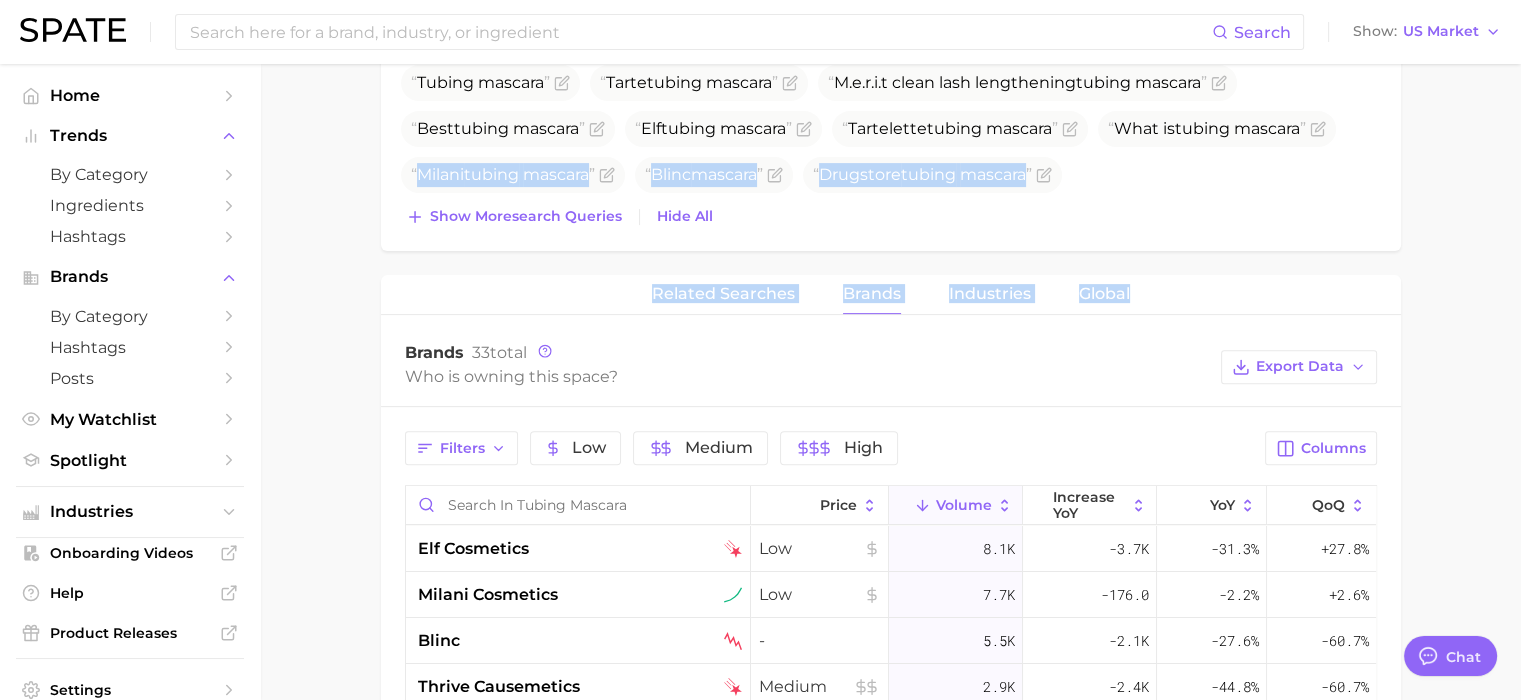 drag, startPoint x: 1480, startPoint y: 160, endPoint x: 1520, endPoint y: 185, distance: 47.169907 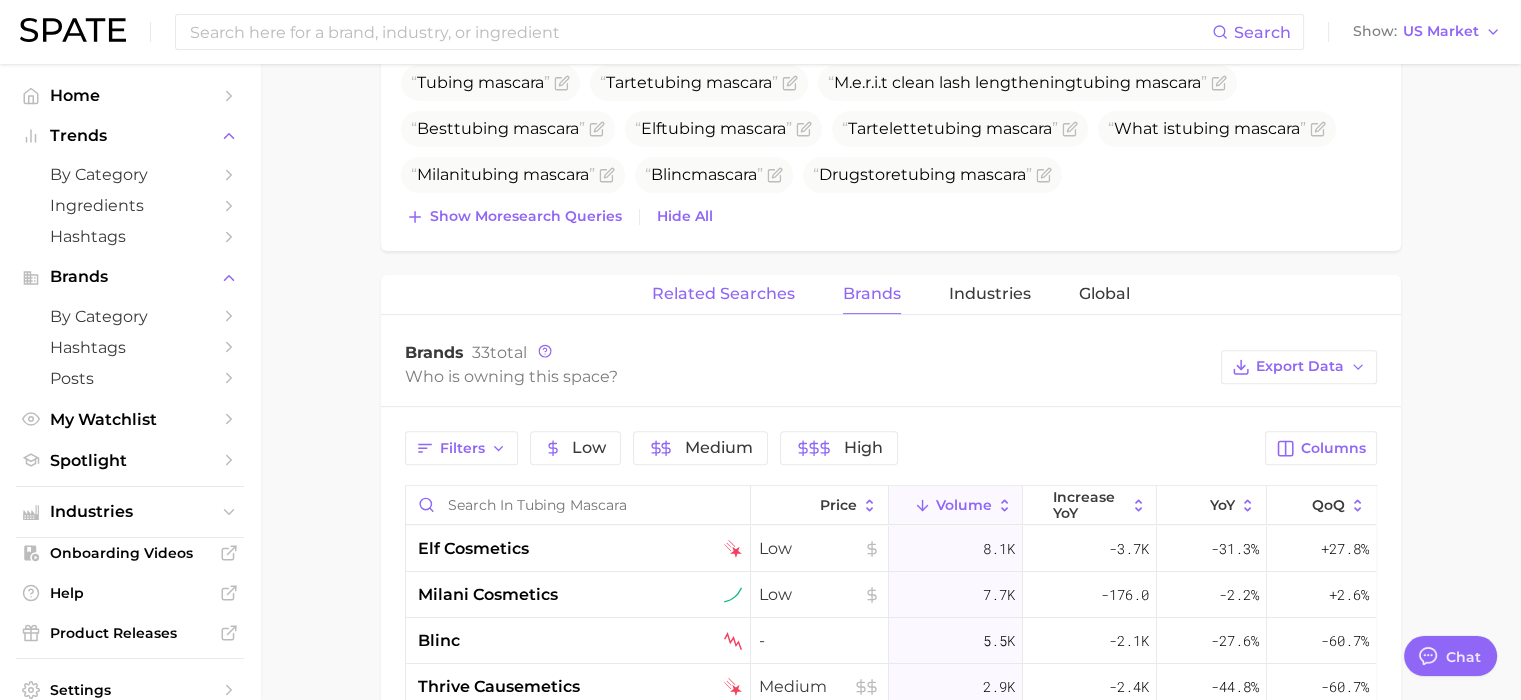 click on "Related Searches" at bounding box center (723, 294) 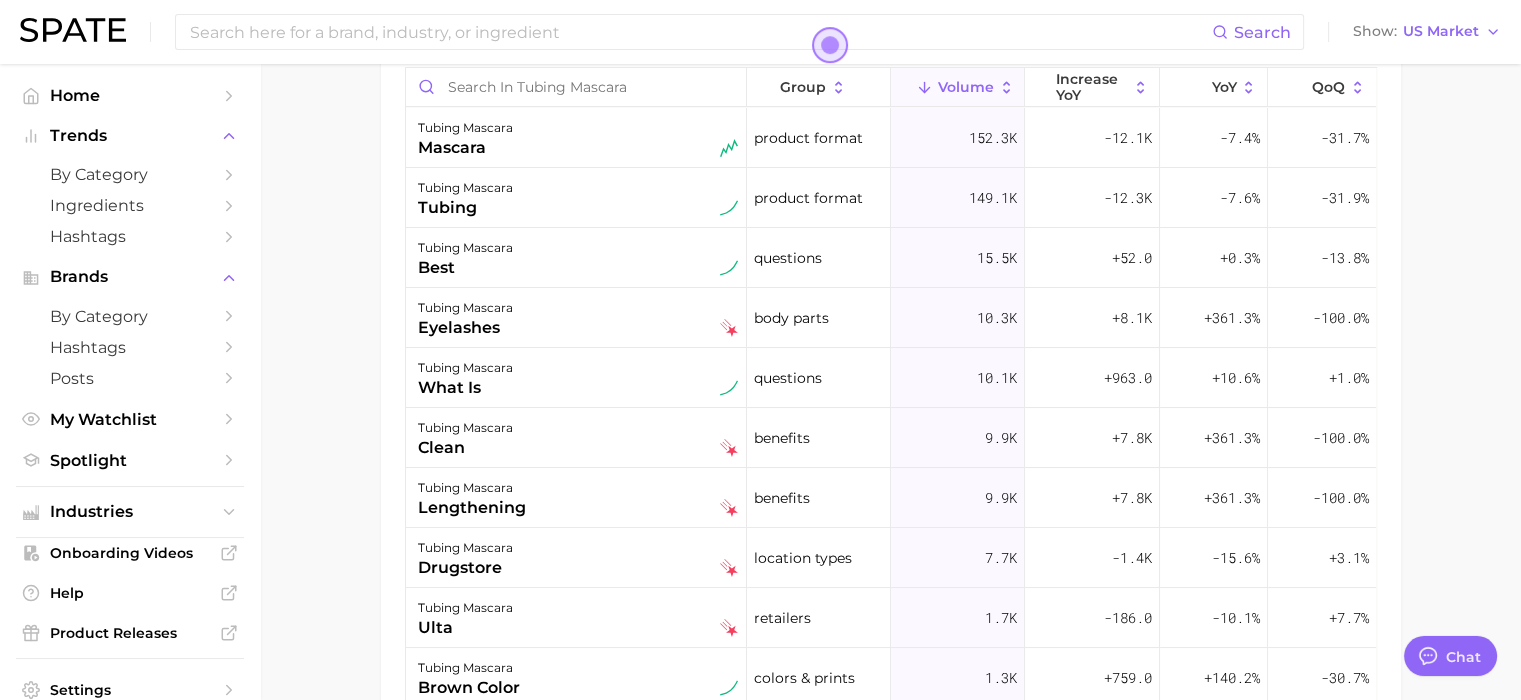 scroll, scrollTop: 1290, scrollLeft: 0, axis: vertical 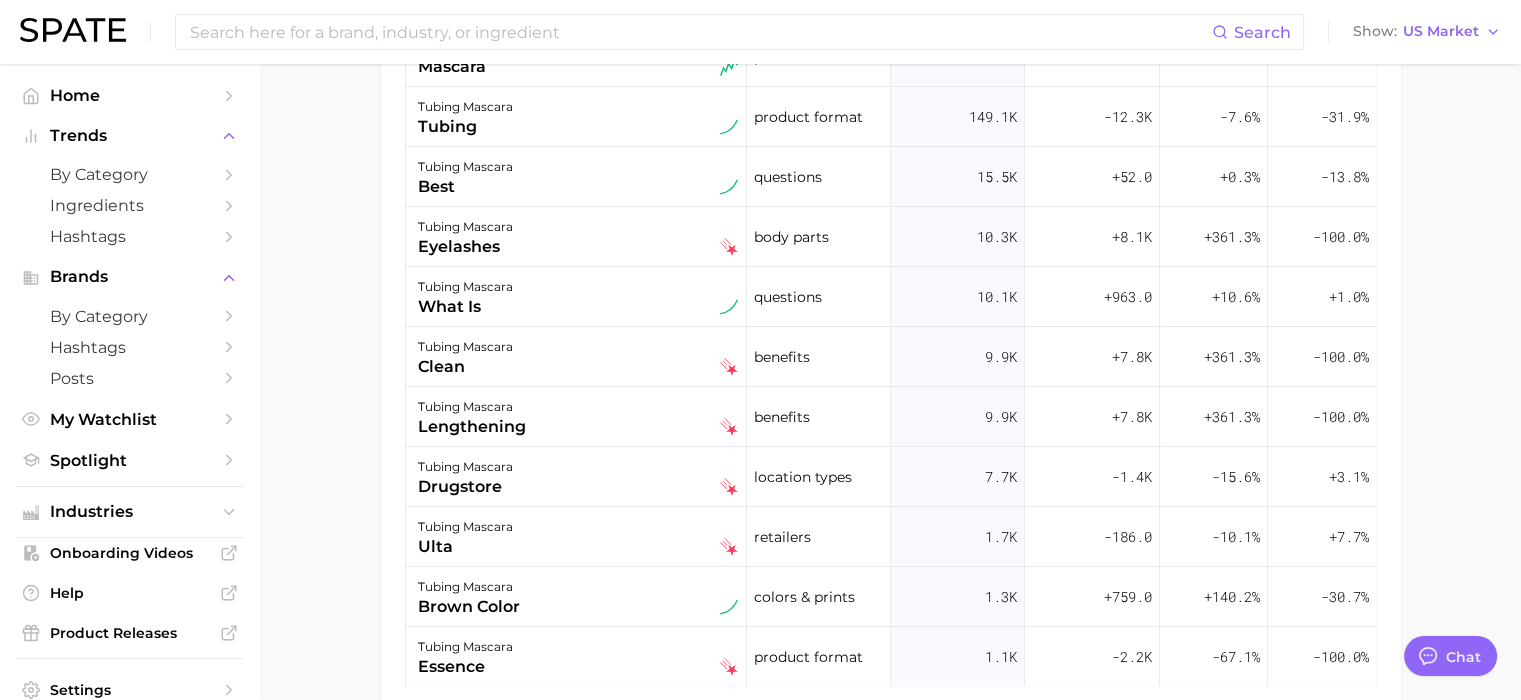 click on "1. makeup 2. eye makeup 3. mascara products 4. tubing mascara Overview Google TikTok Instagram Beta tubing mascara Add to Watchlist Export Data Tubing mascara is a type of mascara that forms tiny tube-like structures around each individual lash for smudge-proof and long-lasting wear. Searches sustained riser +1.4% YoY 50.0k 100.0k 150.0k 2023 2024 2025 avg.  monthly searches 103.3k High avg.  brand searches 35.7k Very high Top Search Queries for  tubing mascara  by Volume  high to low View As Text Export Data Tubing   mascara Tarte  tubing   mascara M.e.r.i.t clean lash lengthening  tubing   mascara Best  tubing   mascara Elf  tubing   mascara Tartelette  tubing   mascara What is  tubing   mascara Milani  tubing   mascara Blinc  mascara Drugstore  tubing   mascara Show more  search queries Hide All Related Searches Brands Industries Global Related Searches 64  total What is driving consumer interest? Export Data Filters product format   153.2k questions   27.0k benefits   12.0k body parts   10.5k   8.1k   YoY" at bounding box center [890, -246] 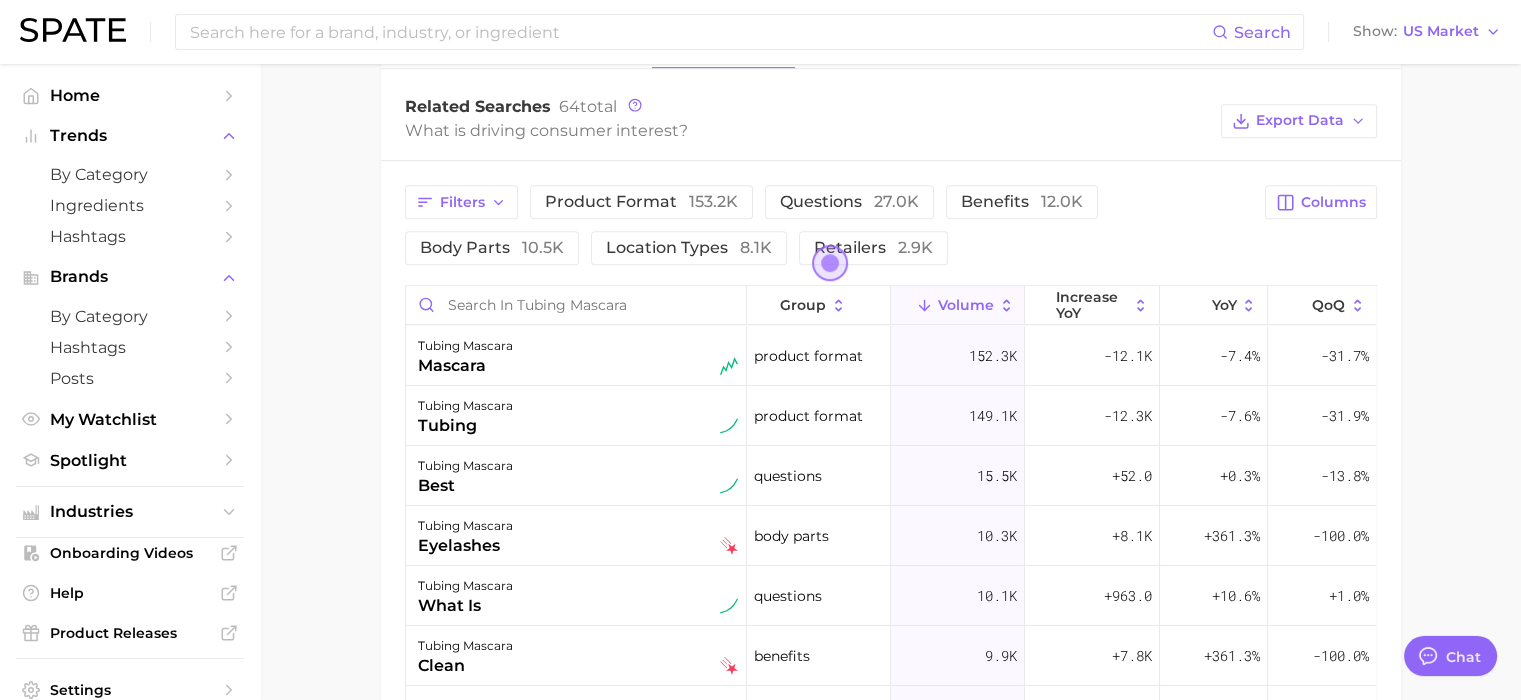 scroll, scrollTop: 1087, scrollLeft: 0, axis: vertical 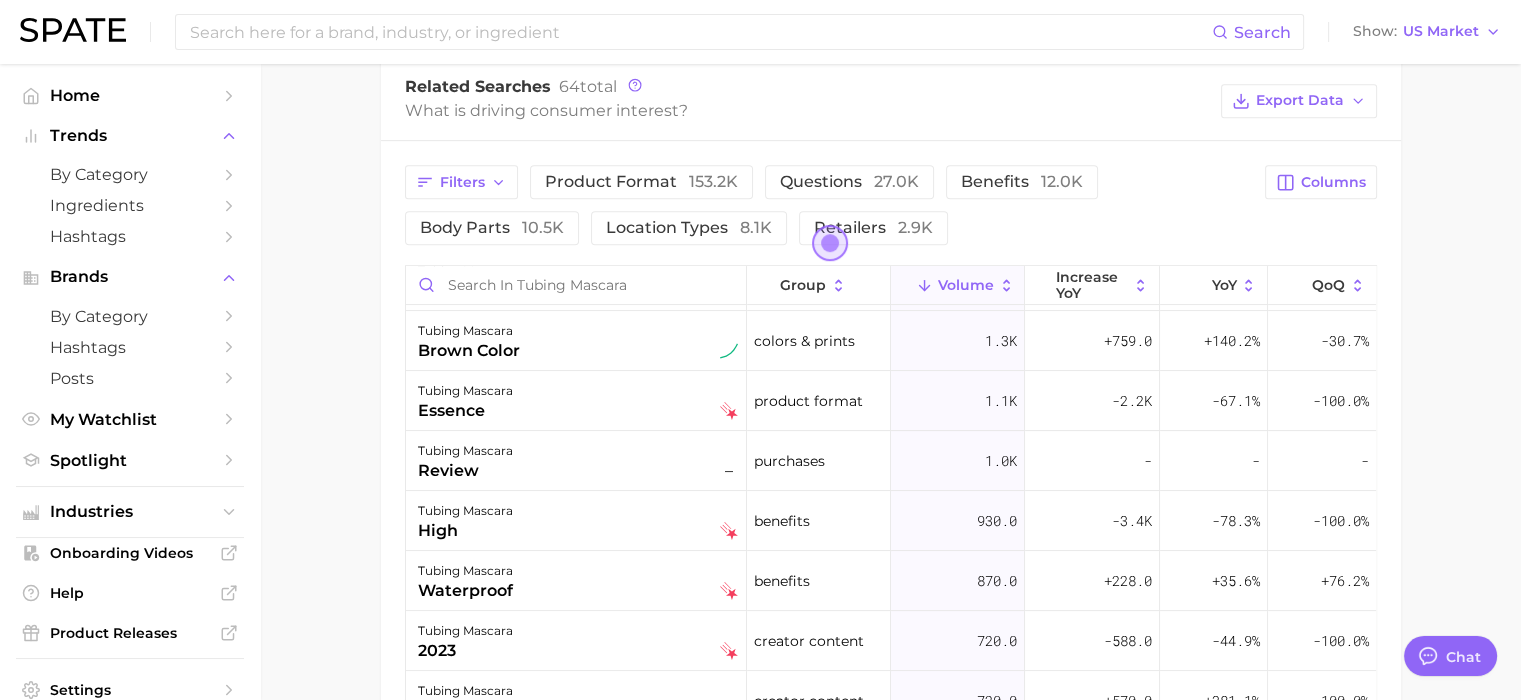 click on "1. makeup 2. eye makeup 3. mascara products 4. tubing mascara Overview Google TikTok Instagram Beta tubing mascara Add to Watchlist Export Data Tubing mascara is a type of mascara that forms tiny tube-like structures around each individual lash for smudge-proof and long-lasting wear. Searches sustained riser +1.4% YoY 50.0k 100.0k 150.0k 2023 2024 2025 avg.  monthly searches 103.3k High avg.  brand searches 35.7k Very high Top Search Queries for  tubing mascara  by Volume  high to low View As Text Export Data Tubing   mascara Tarte  tubing   mascara M.e.r.i.t clean lash lengthening  tubing   mascara Best  tubing   mascara Elf  tubing   mascara Tartelette  tubing   mascara What is  tubing   mascara Milani  tubing   mascara Blinc  mascara Drugstore  tubing   mascara Show more  search queries Hide All Related Searches Brands Industries Global Related Searches 64  total What is driving consumer interest? Export Data Filters product format   153.2k questions   27.0k benefits   12.0k body parts   10.5k   8.1k   YoY" at bounding box center [890, 33] 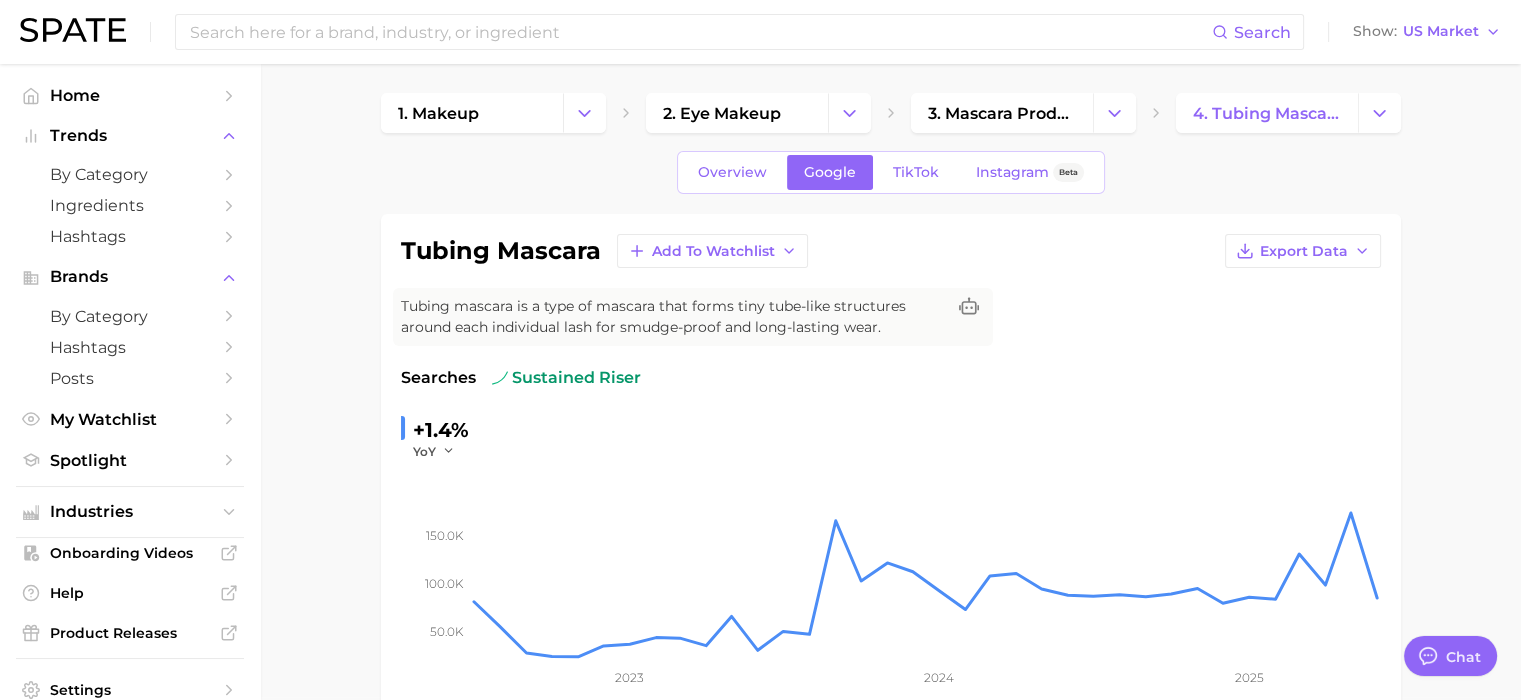 scroll, scrollTop: 0, scrollLeft: 0, axis: both 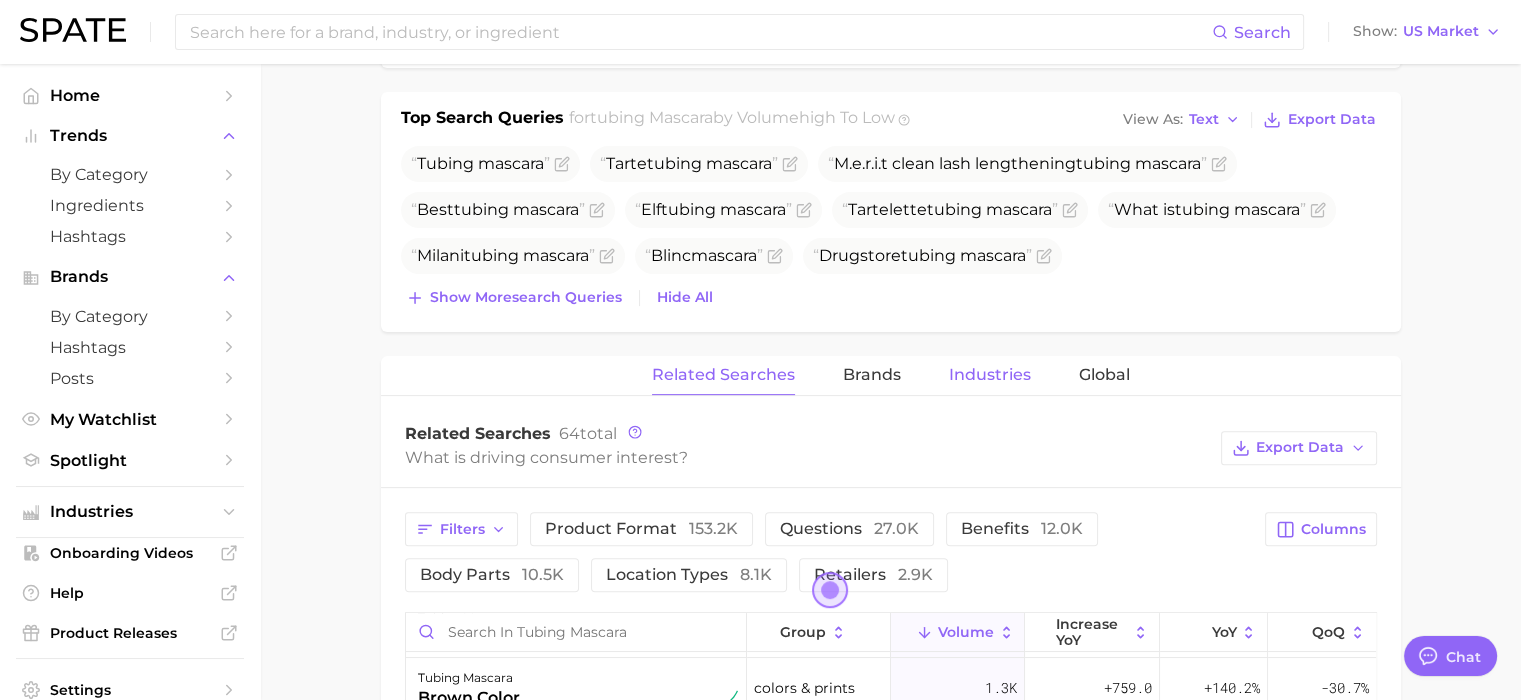 click on "Industries" at bounding box center [990, 375] 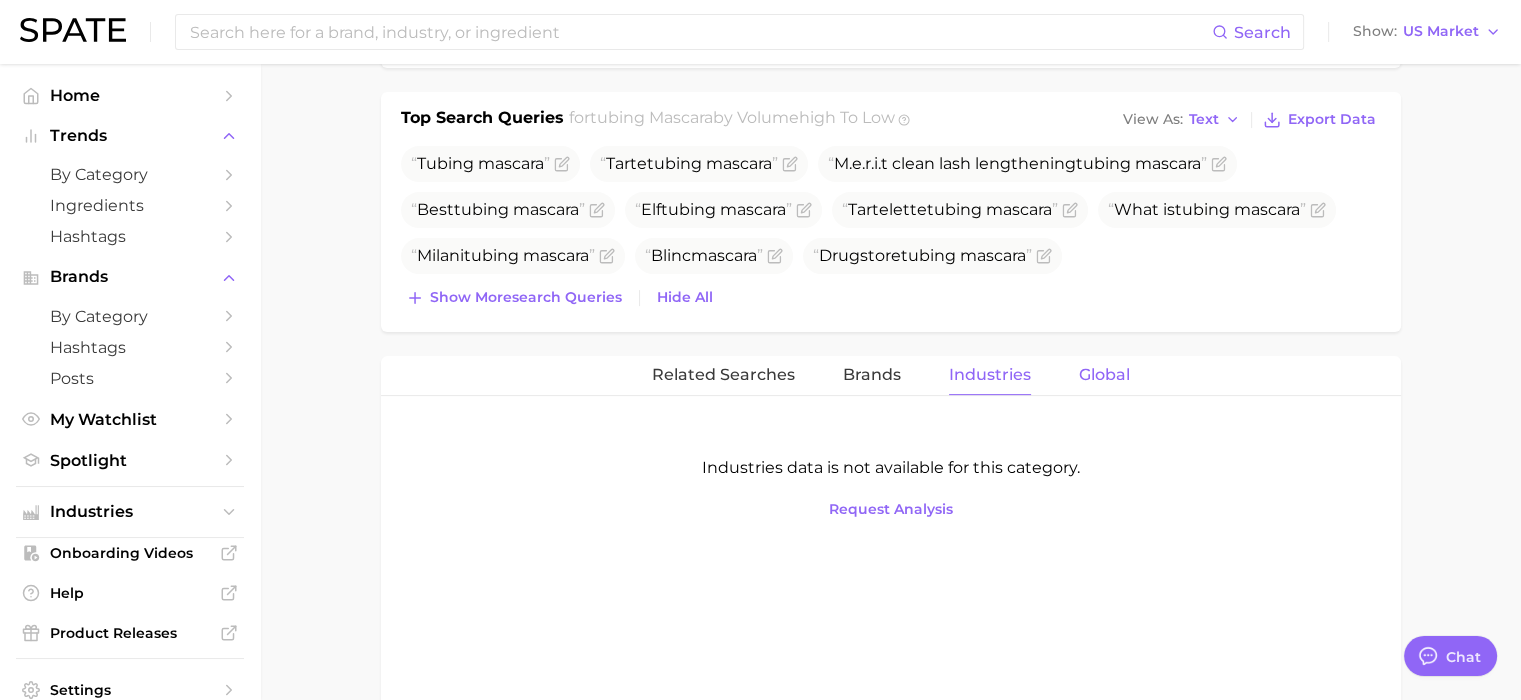 click on "Global" at bounding box center [1104, 375] 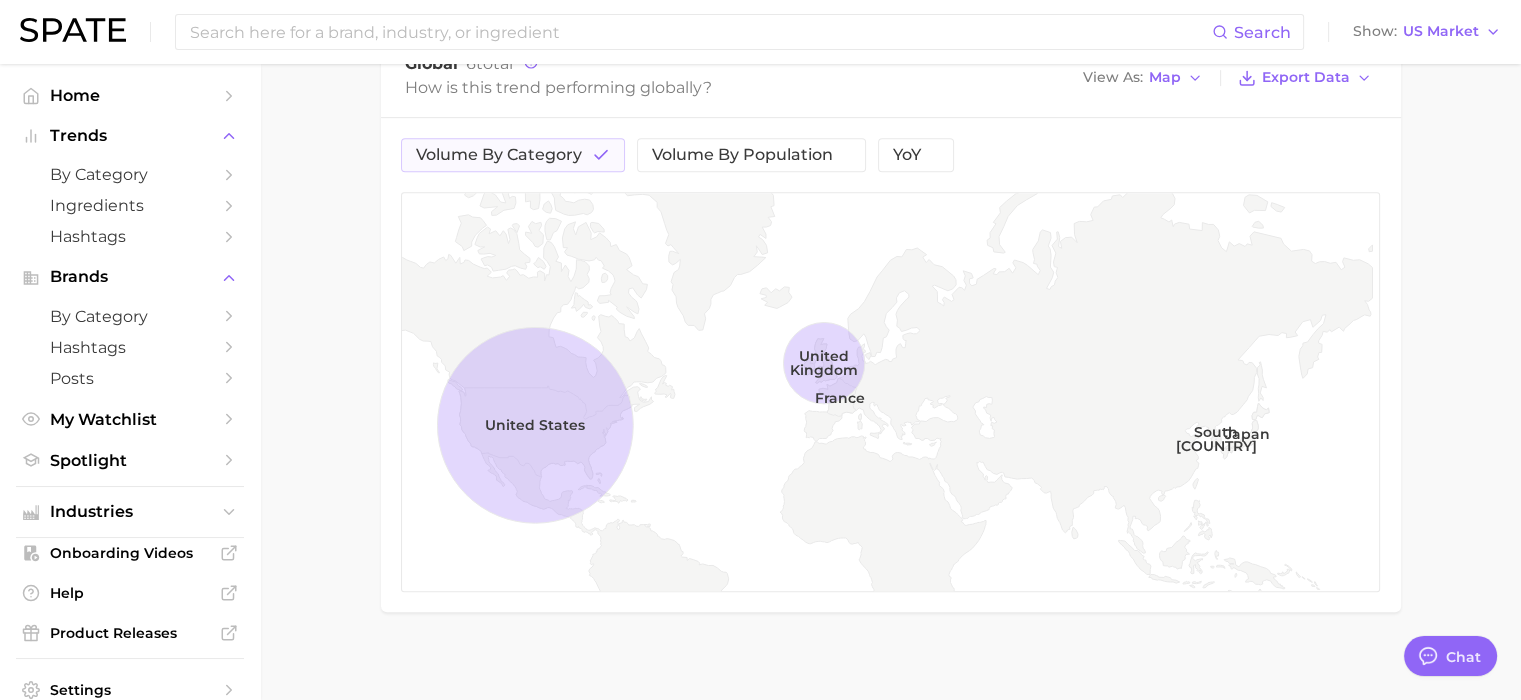 scroll, scrollTop: 1120, scrollLeft: 0, axis: vertical 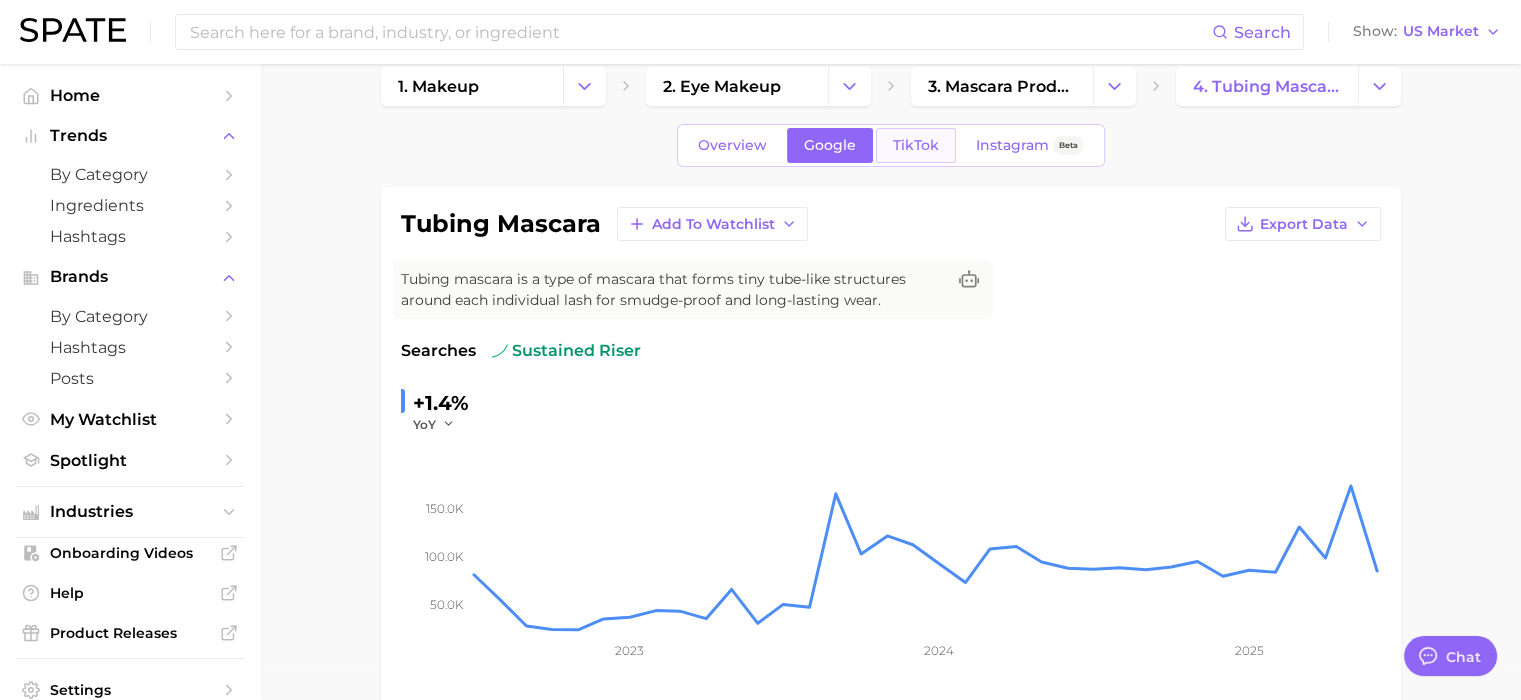 click on "TikTok" at bounding box center (916, 145) 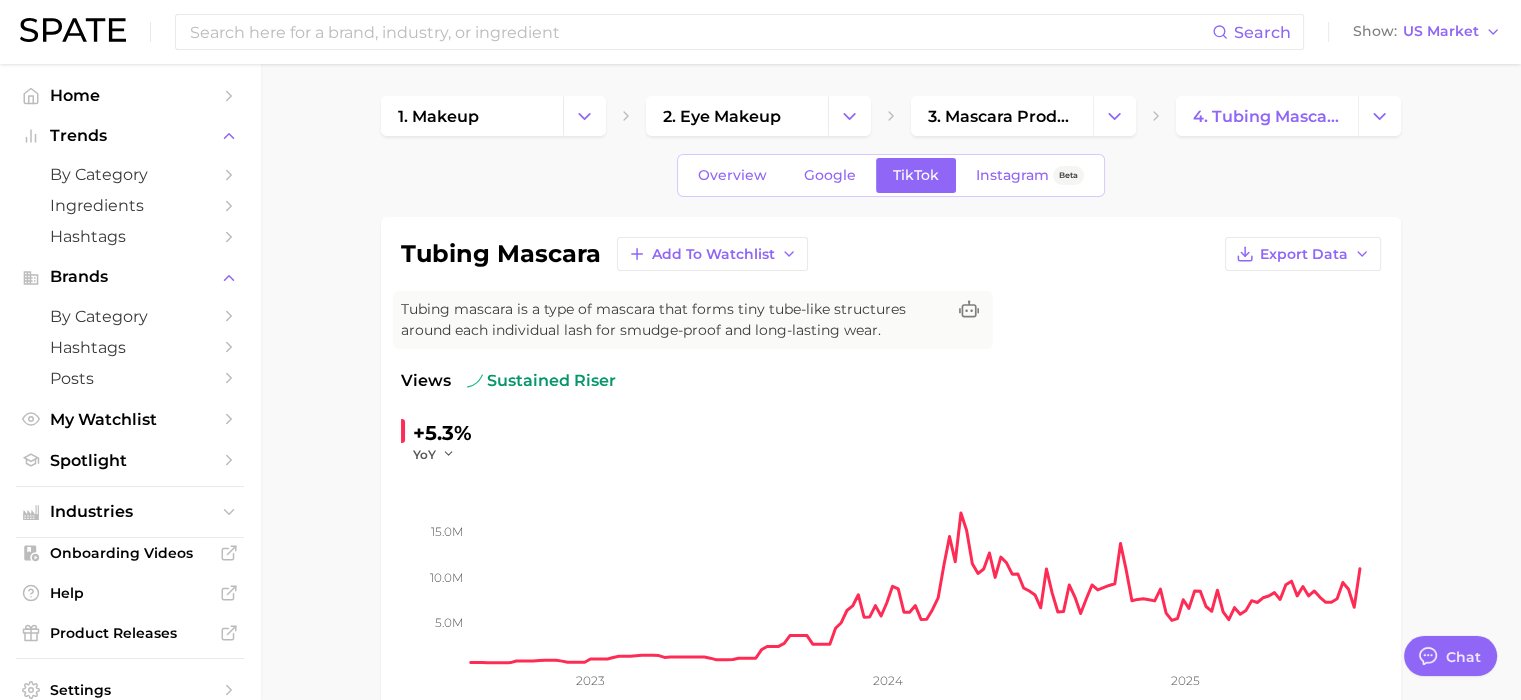 scroll, scrollTop: 0, scrollLeft: 0, axis: both 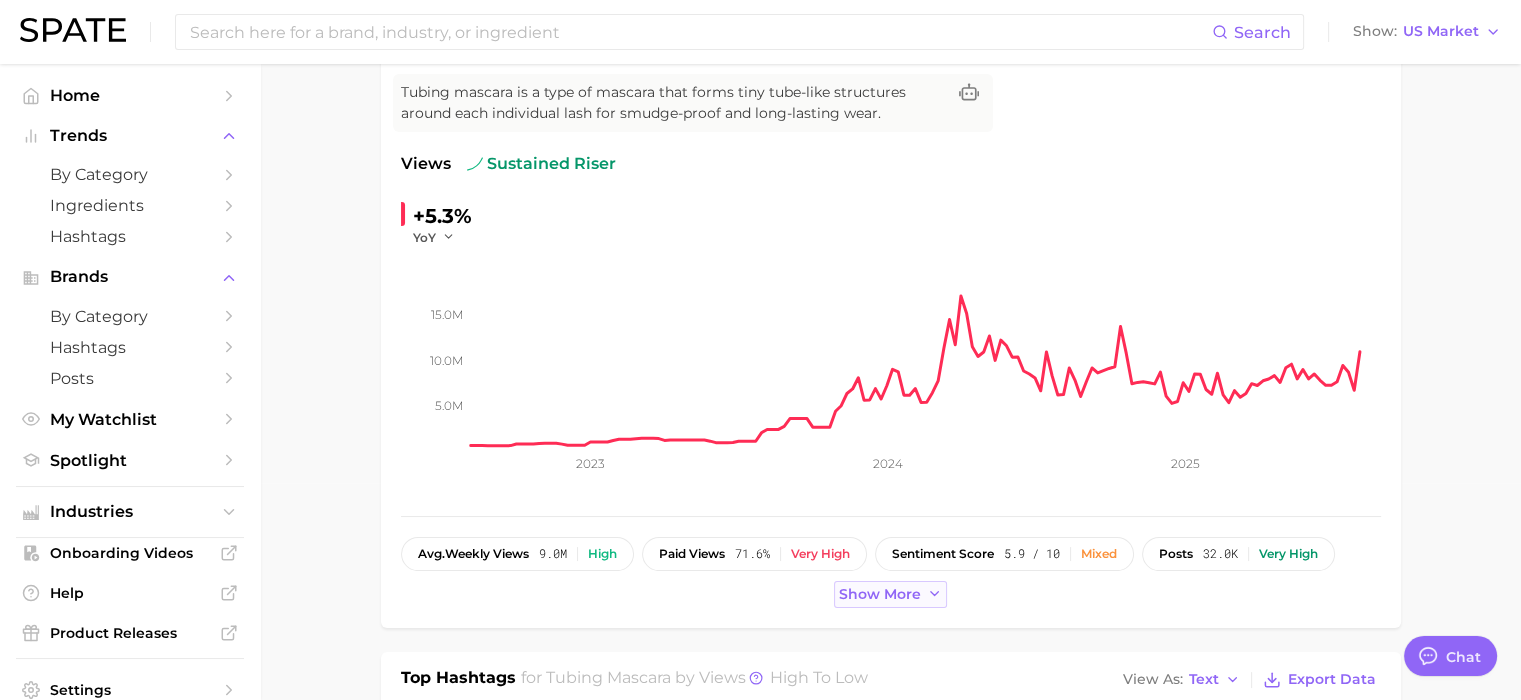 click on "Show more" at bounding box center (880, 594) 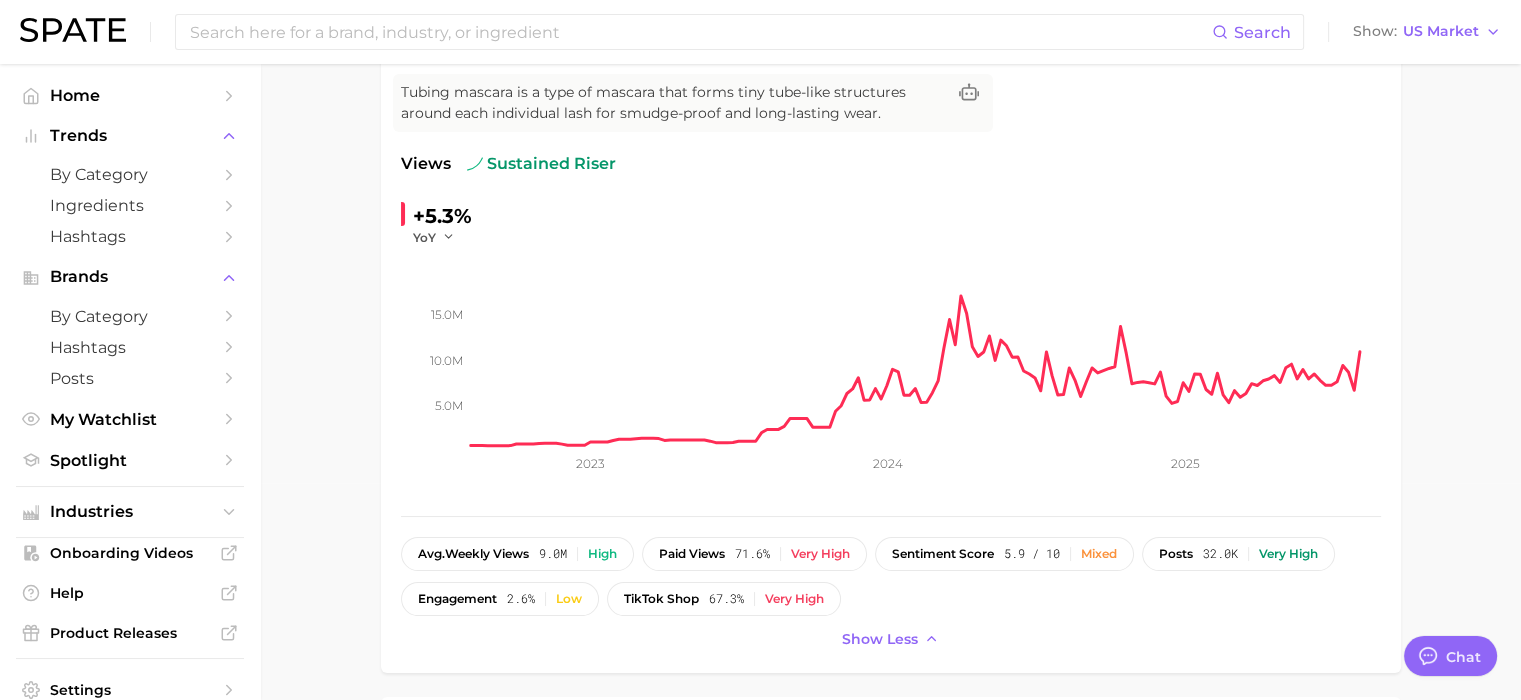 type 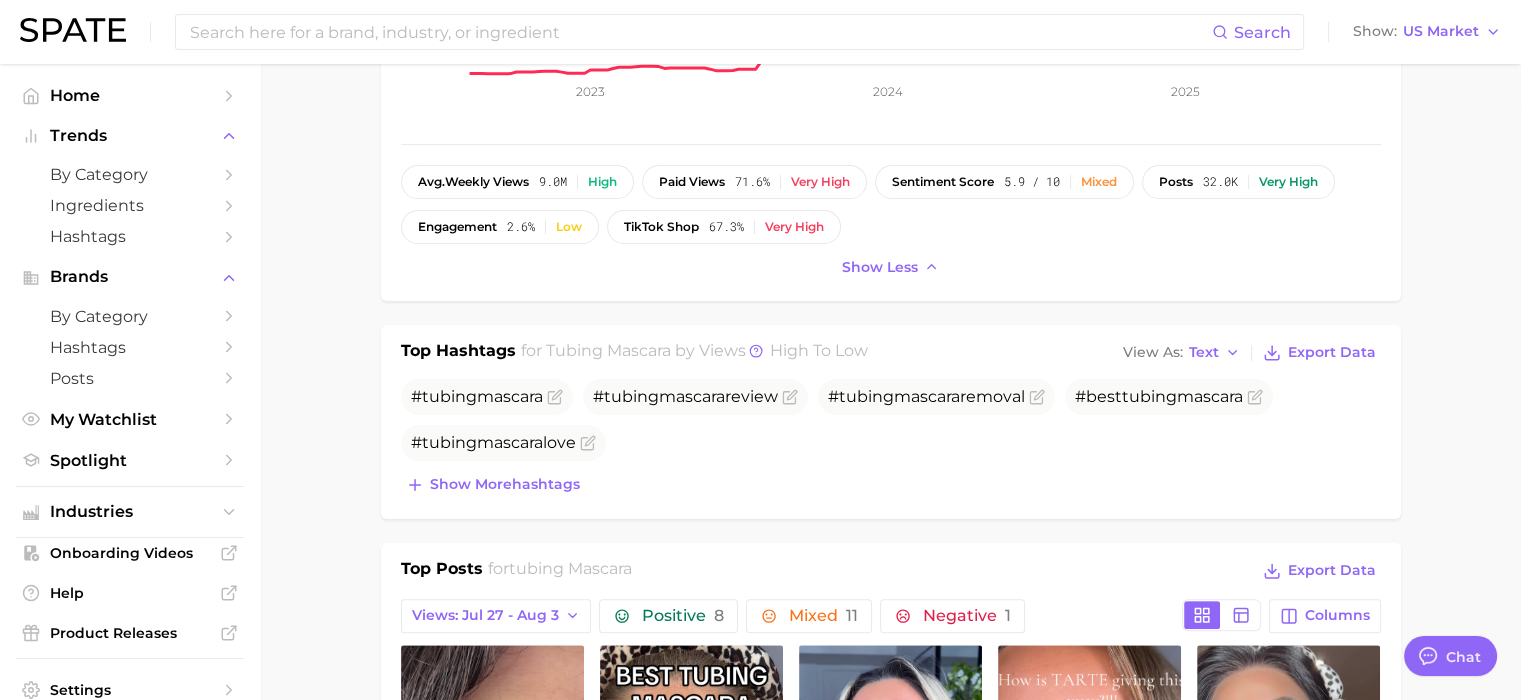 type 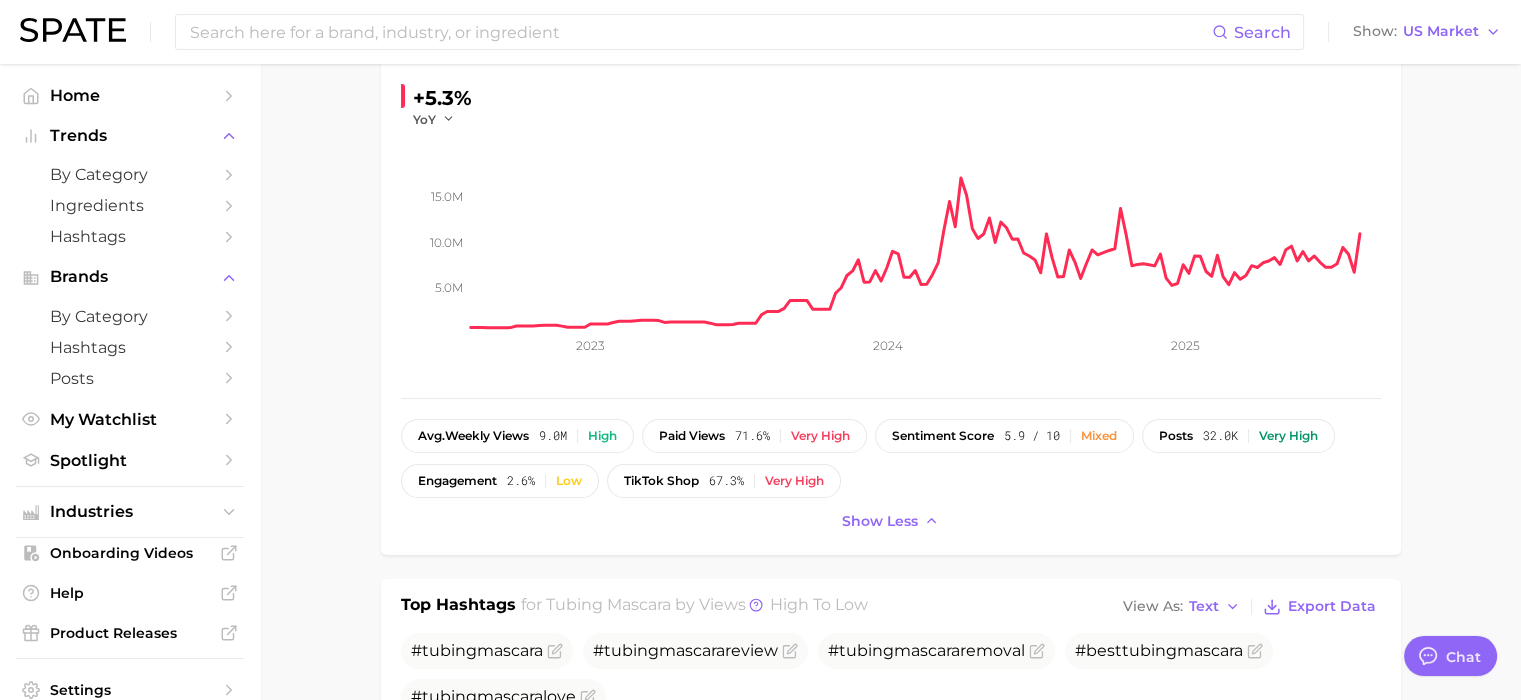 scroll, scrollTop: 310, scrollLeft: 0, axis: vertical 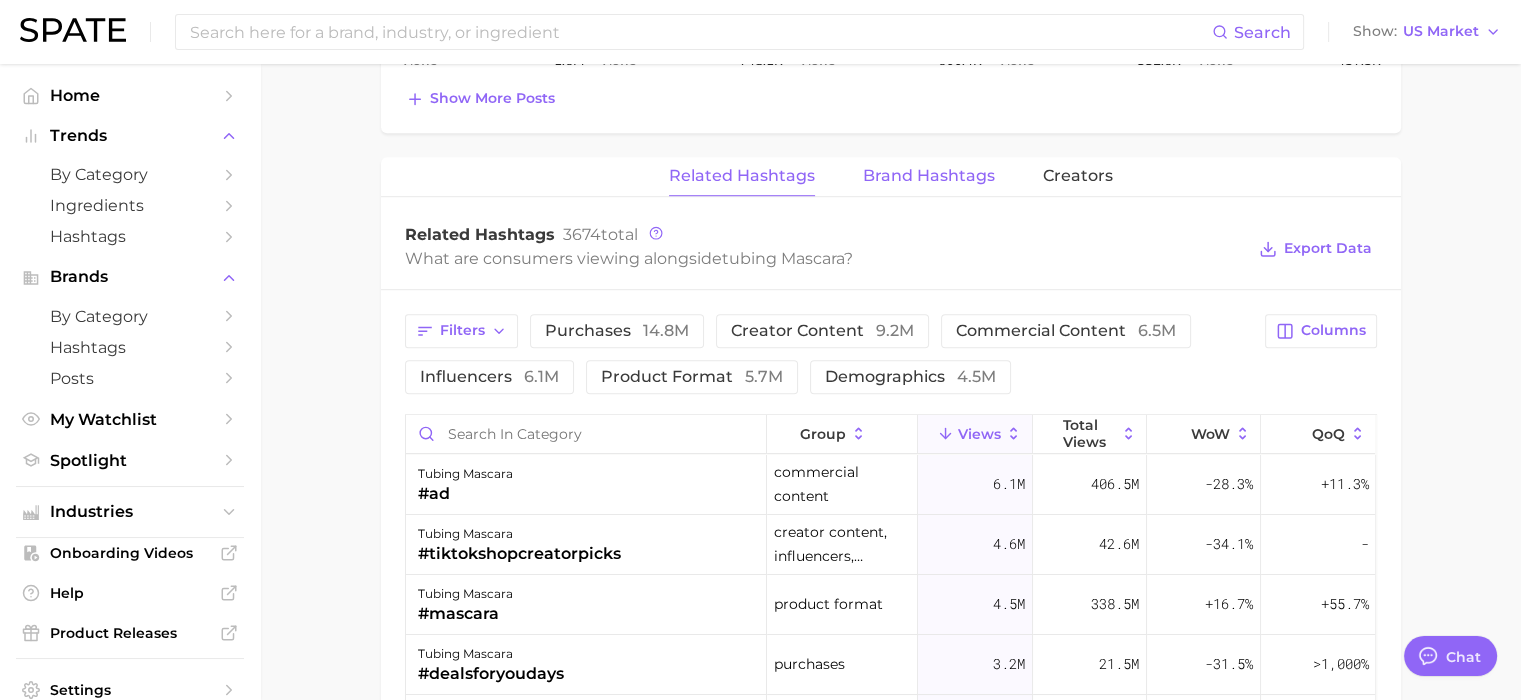click on "Brand Hashtags" at bounding box center (929, 176) 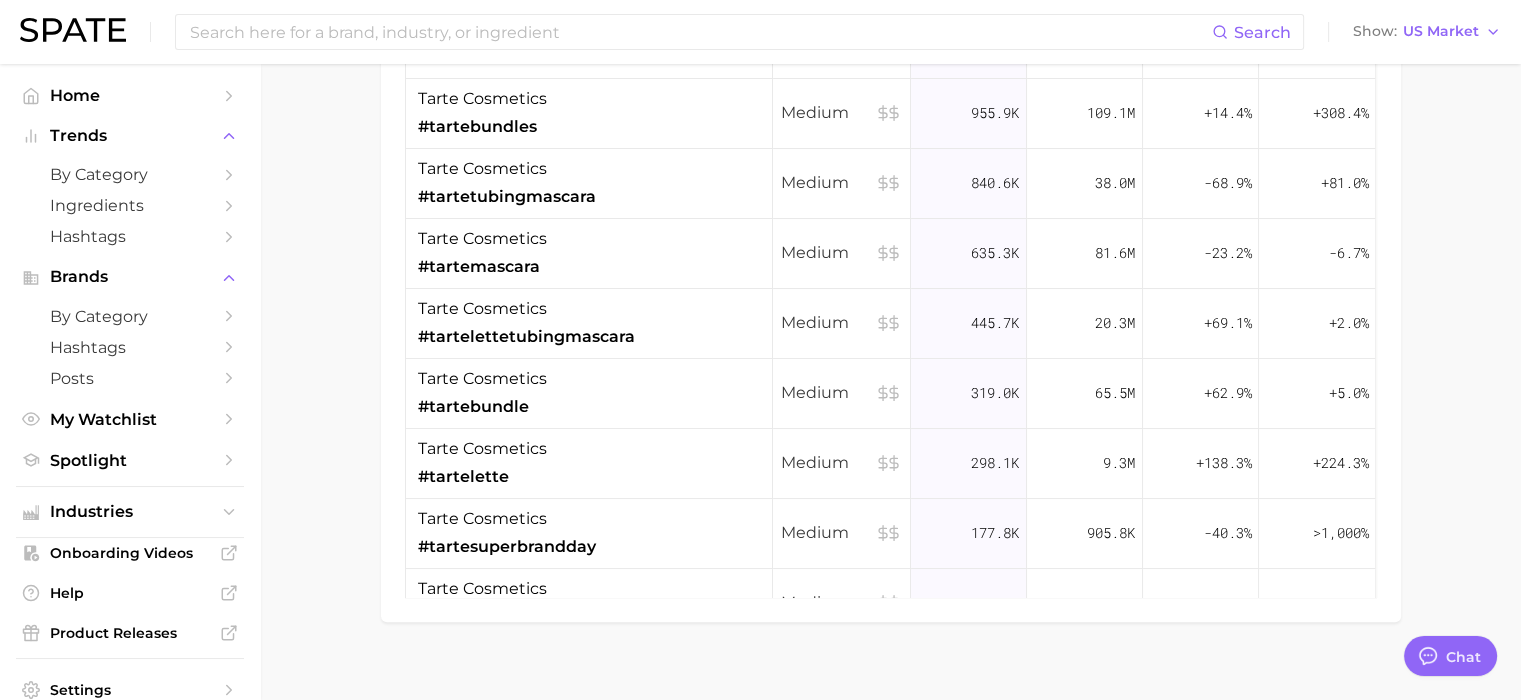 scroll, scrollTop: 2039, scrollLeft: 0, axis: vertical 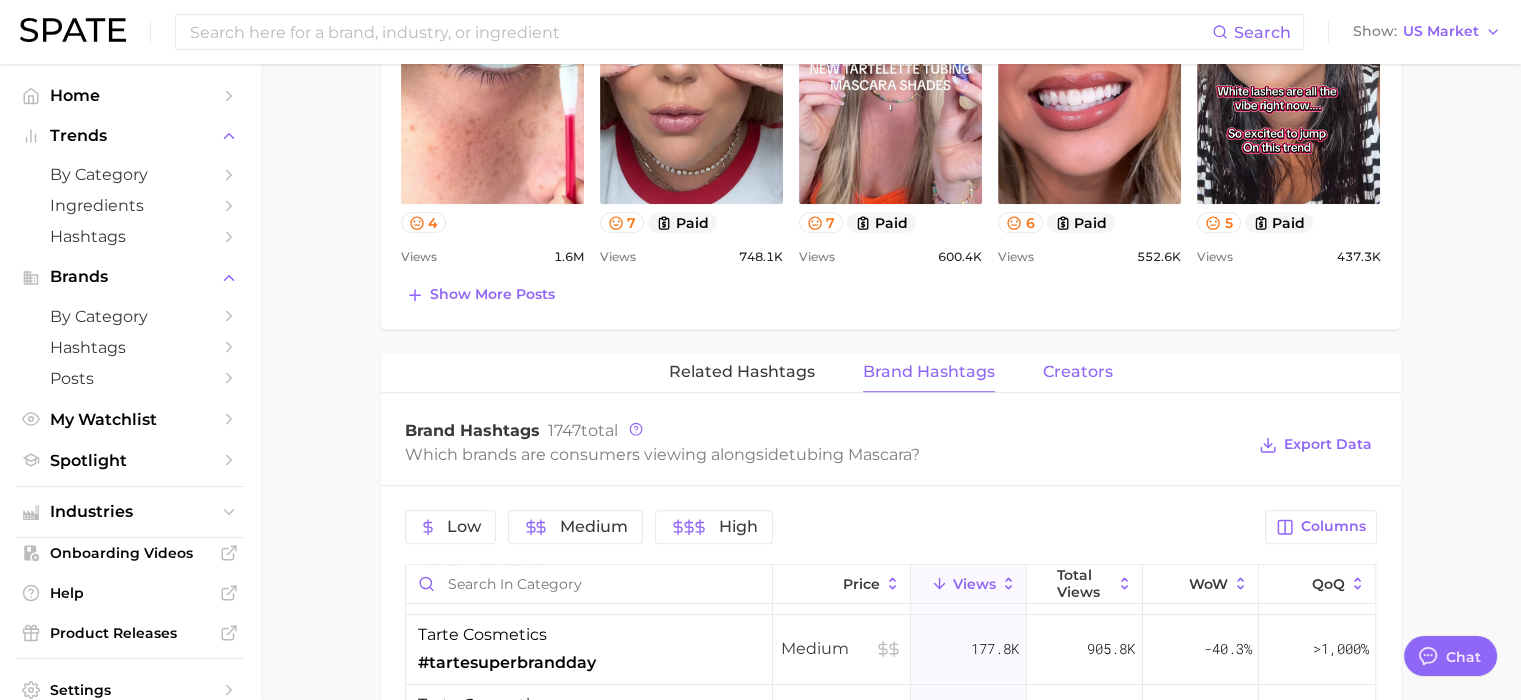 click on "Creators" at bounding box center (1078, 372) 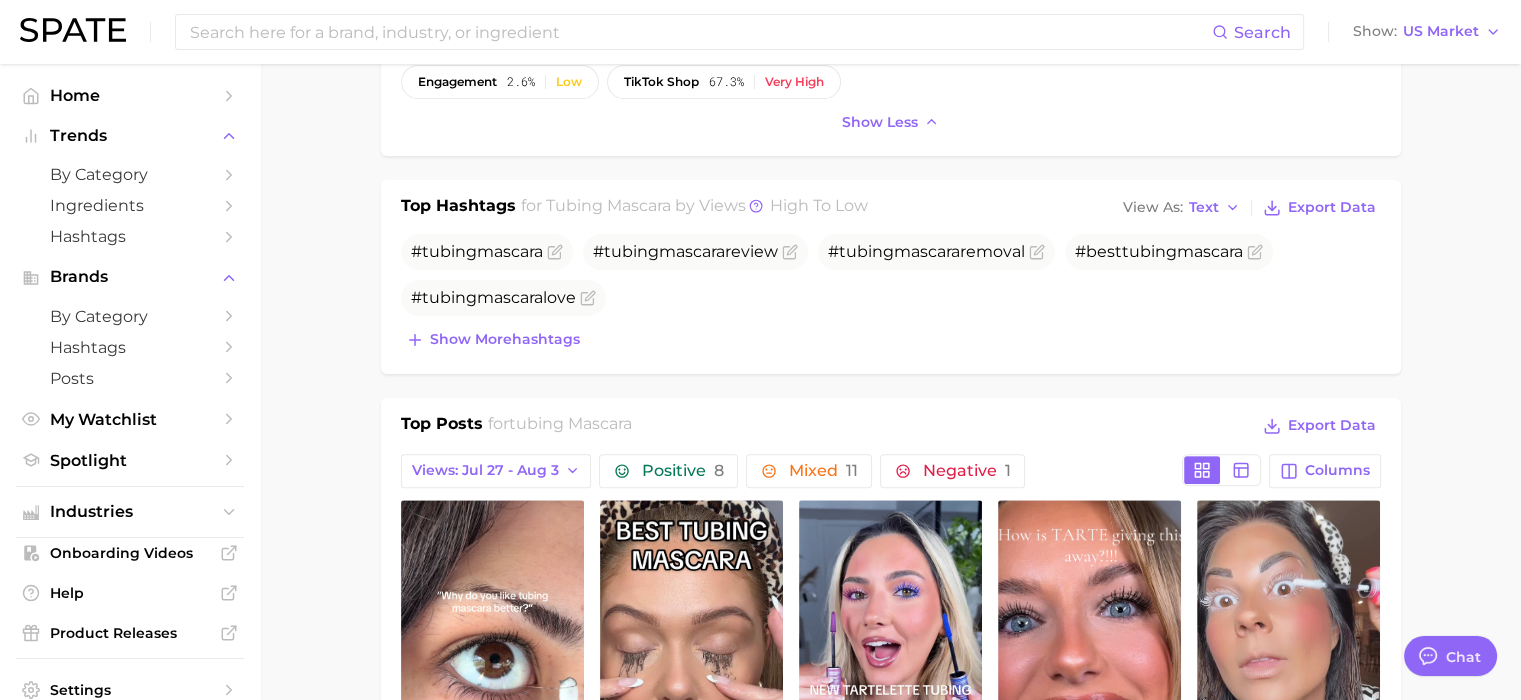 scroll, scrollTop: 681, scrollLeft: 0, axis: vertical 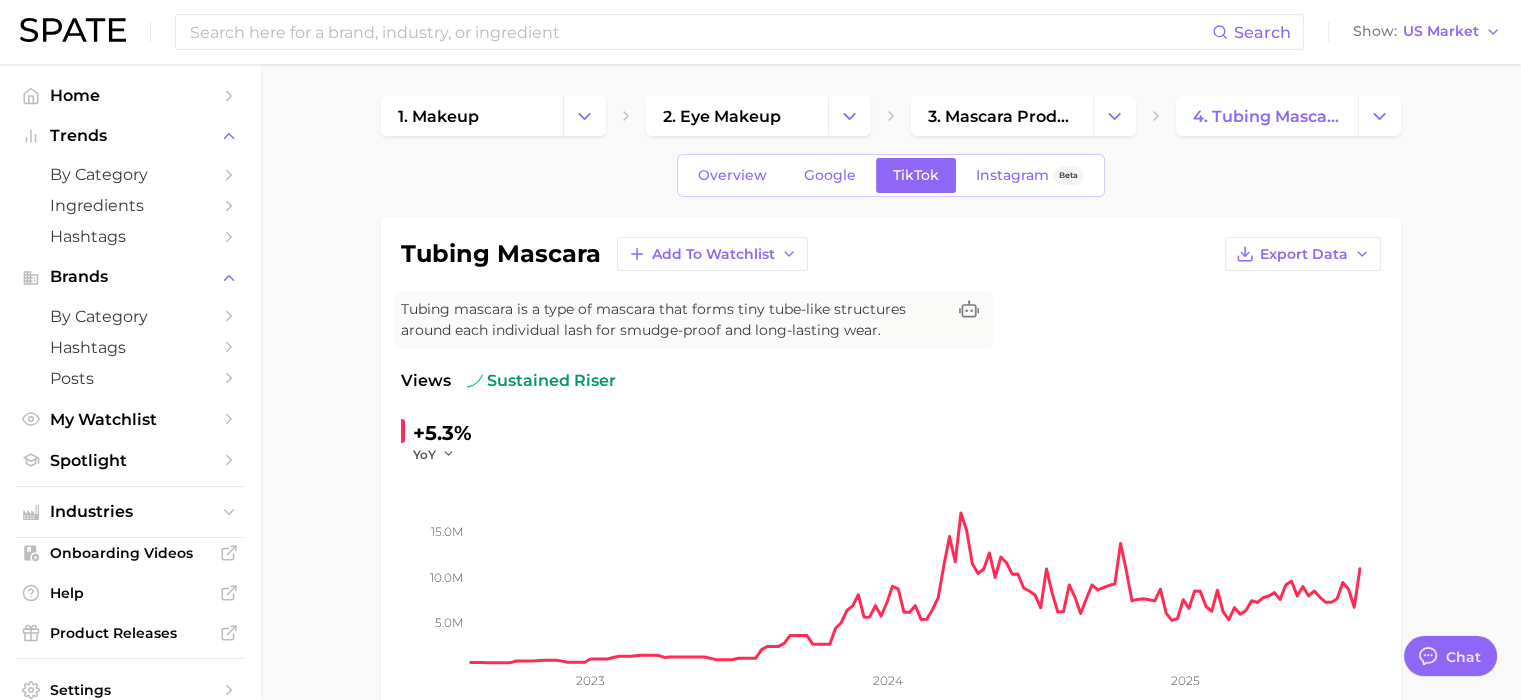 click on "1. makeup 2. eye makeup 3. mascara products 4. tubing mascara Overview Google TikTok Instagram Beta tubing mascara Add to Watchlist Export Data Tubing mascara is a type of mascara that forms tiny tube-like structures around each individual lash for smudge-proof and long-lasting wear. Views sustained riser +5.3% YoY 5.0m 10.0m 15.0m 2023 2024 2025 avg.  weekly views 9.0m High paid views 71.6% Very high sentiment score 5.9 / 10 Mixed posts 32.0k Very high engagement 2.6% Low TikTok shop 67.3% Very high Show less Top Hashtags for   tubing mascara   by Views   high to low View As Text Export Data # tubing mascara # tubing mascara review # tubing mascara removal #best tubing mascara # tubing mascara love Show more  hashtags Top Posts for  tubing mascara Export Data Views: Jul 27 - Aug 3 Positive 8 Mixed 11 Negative 1 Columns view post on TikTok 4 Views 1.6m view post on TikTok 7 paid Views 748.1k view post on TikTok 7 paid Views 600.4k view post on TikTok 6 paid Views 552.6k view post on TikTok 5 paid Views 437.3k" at bounding box center [890, 1372] 